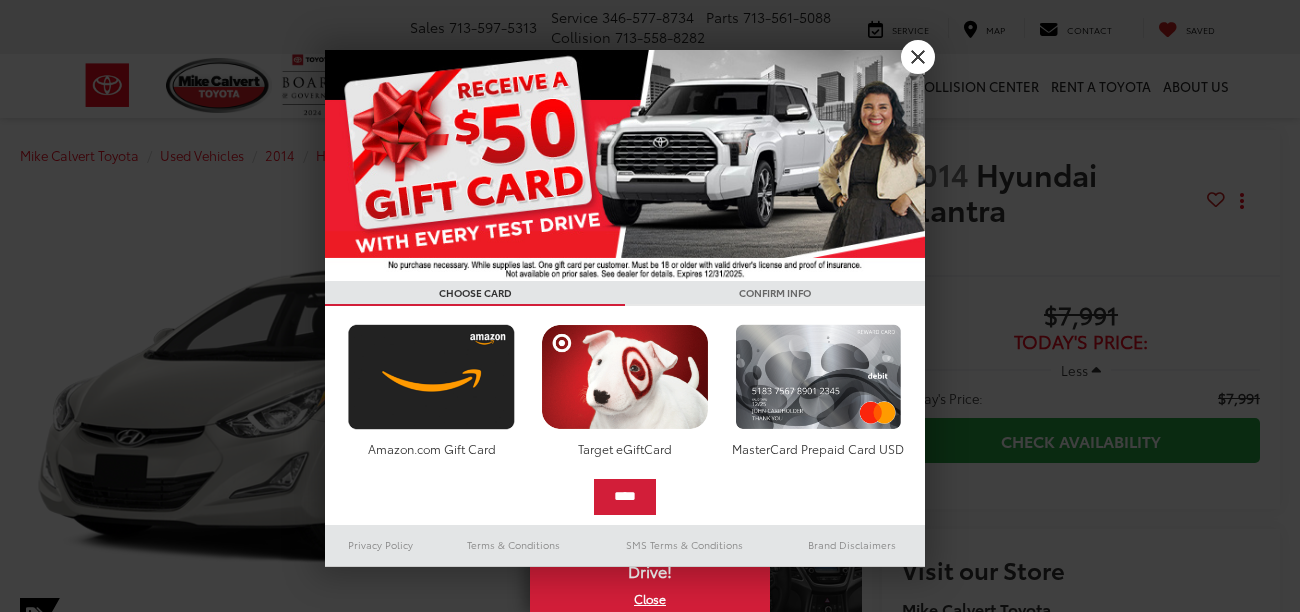 scroll, scrollTop: 0, scrollLeft: 0, axis: both 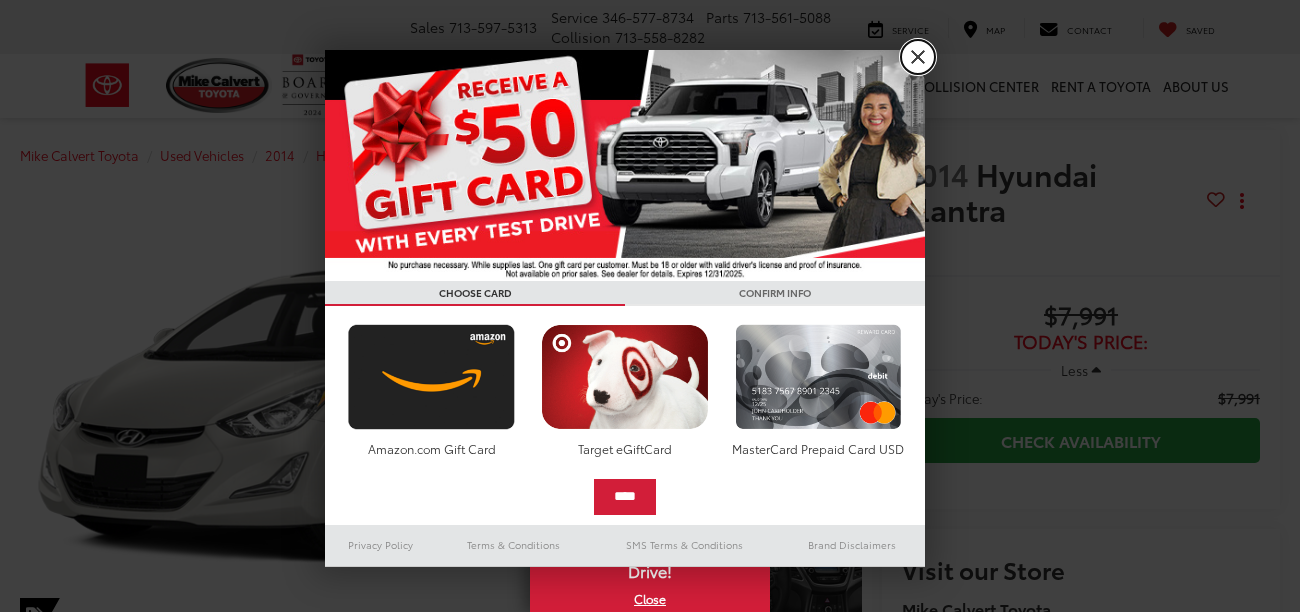 click on "X" at bounding box center [918, 57] 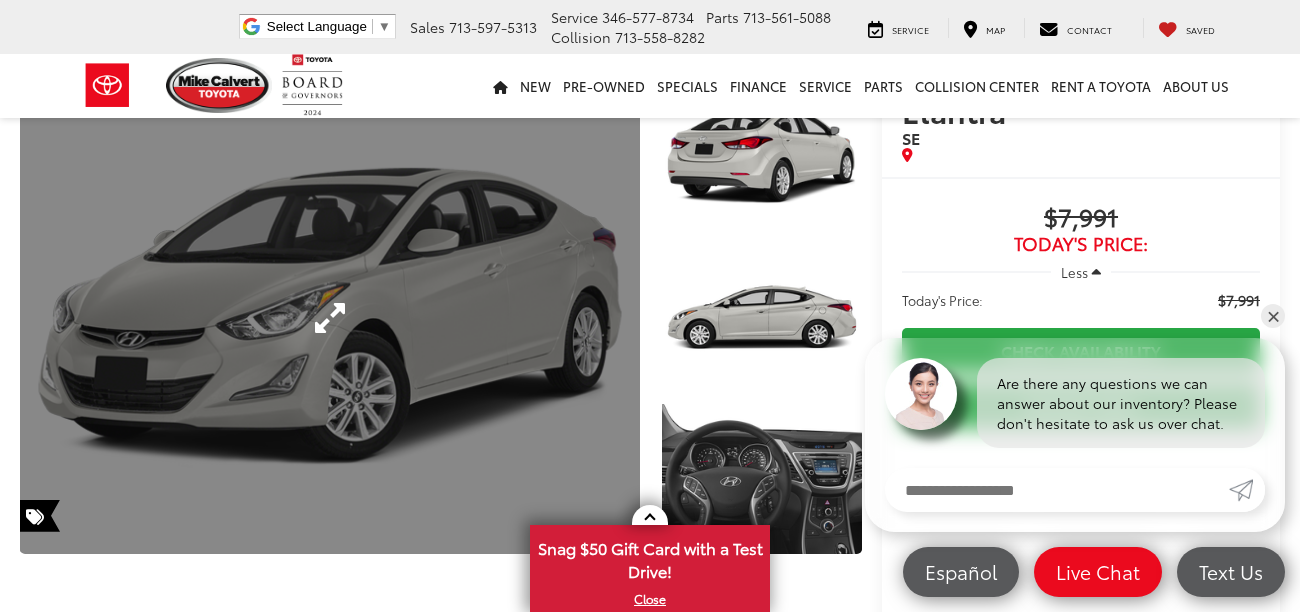 scroll, scrollTop: 98, scrollLeft: 0, axis: vertical 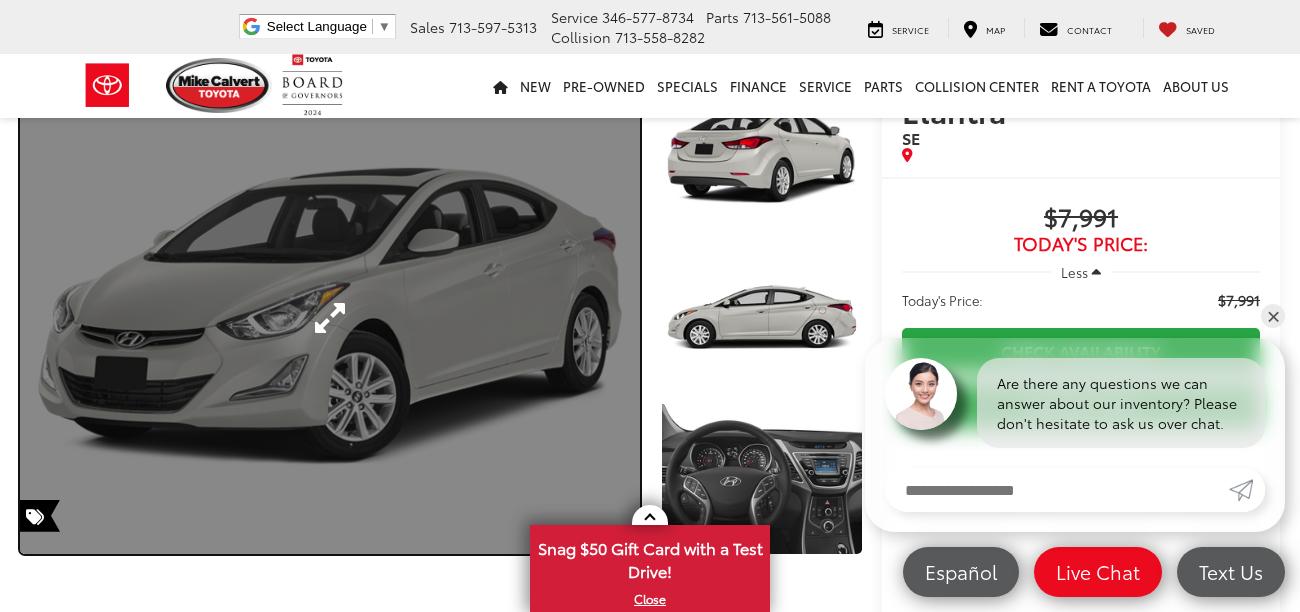 click at bounding box center [330, 318] 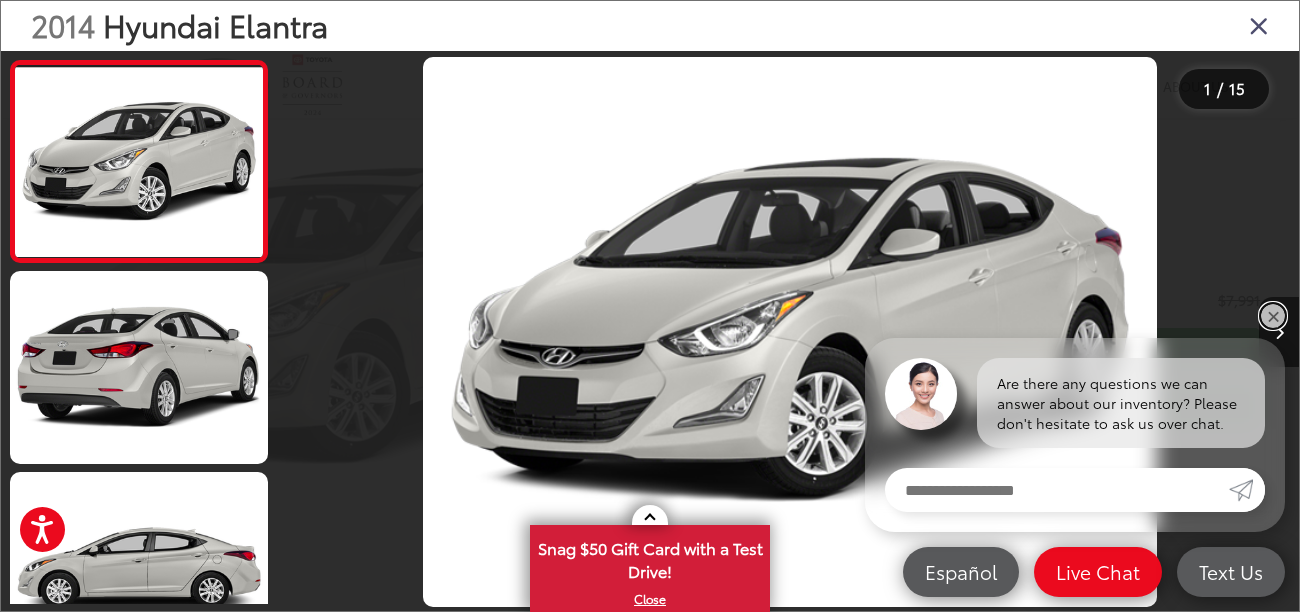 click on "✕" at bounding box center [1273, 316] 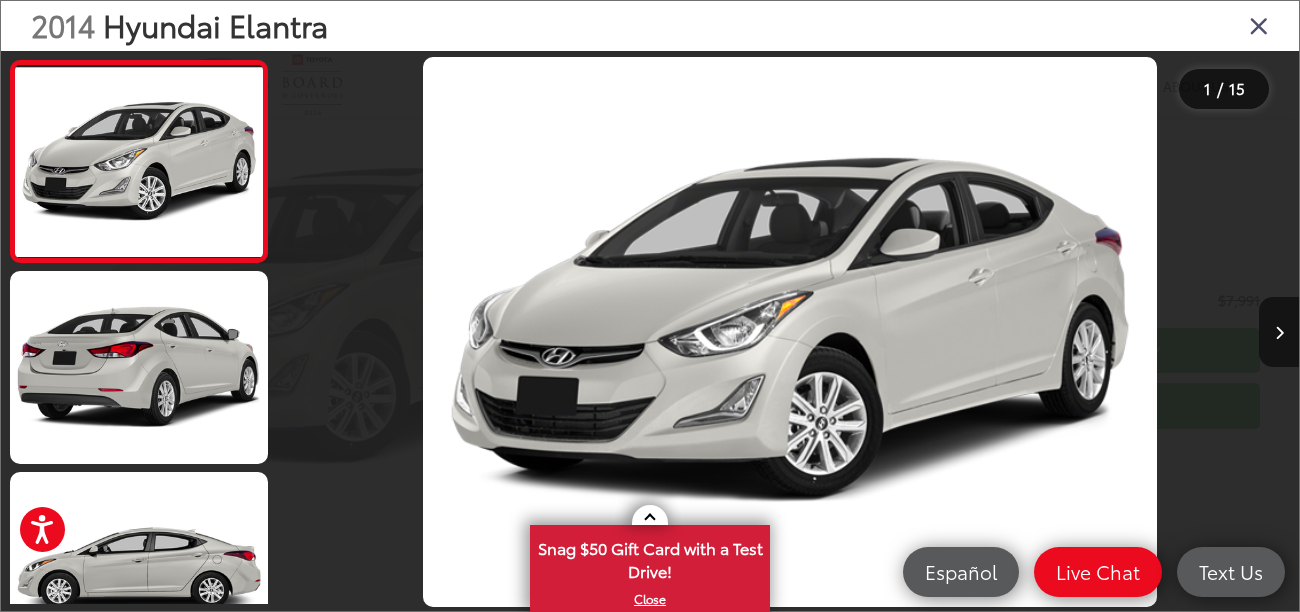 click at bounding box center (790, 332) 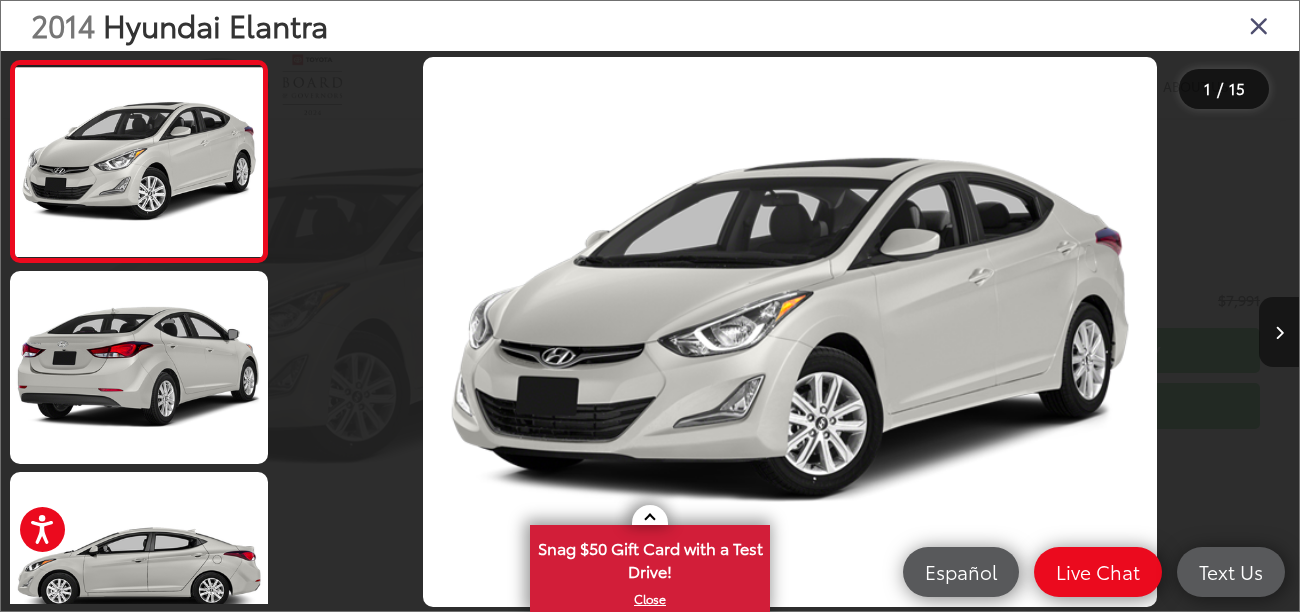 click at bounding box center (1279, 333) 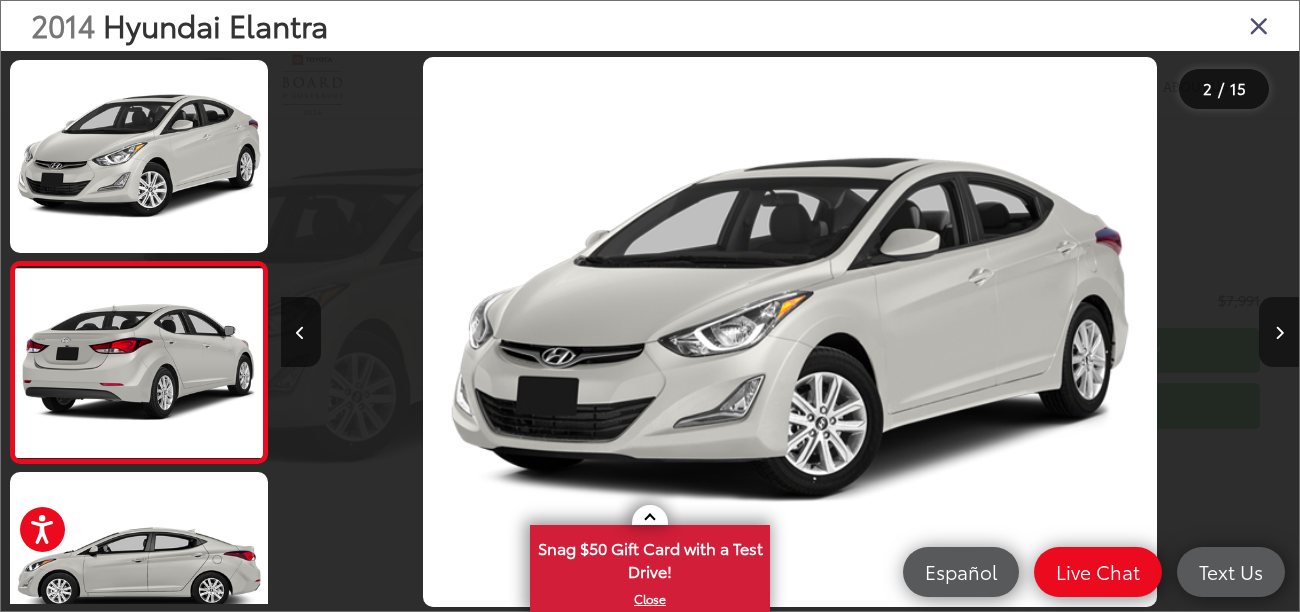 scroll, scrollTop: 0, scrollLeft: 436, axis: horizontal 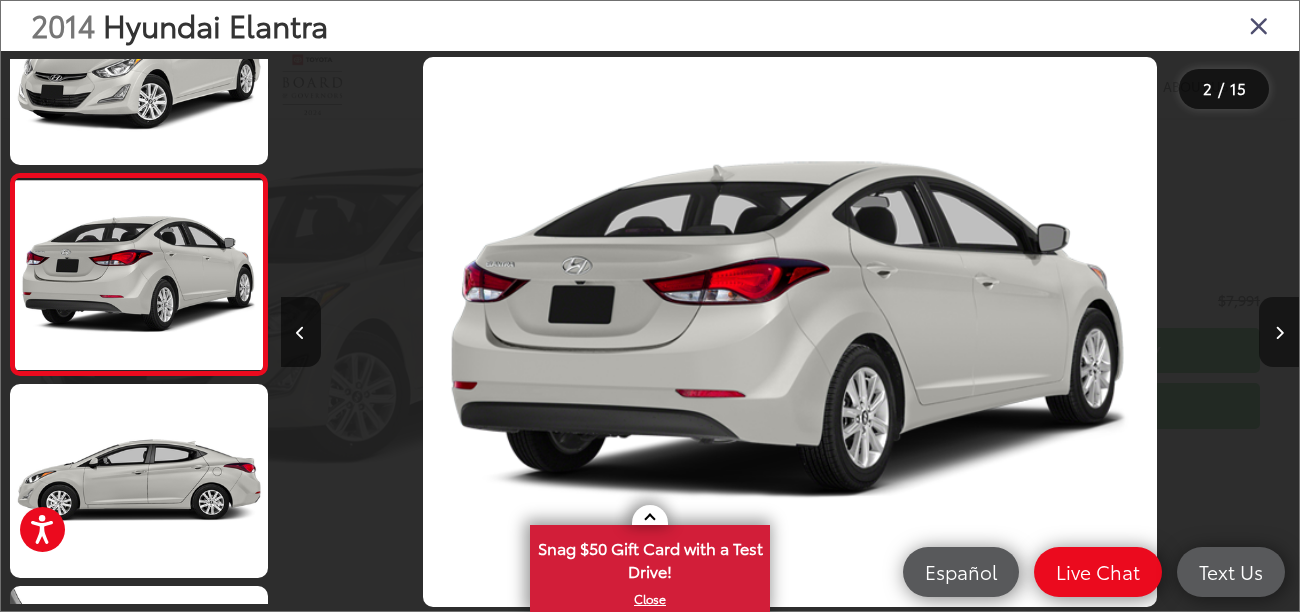 click at bounding box center [1279, 333] 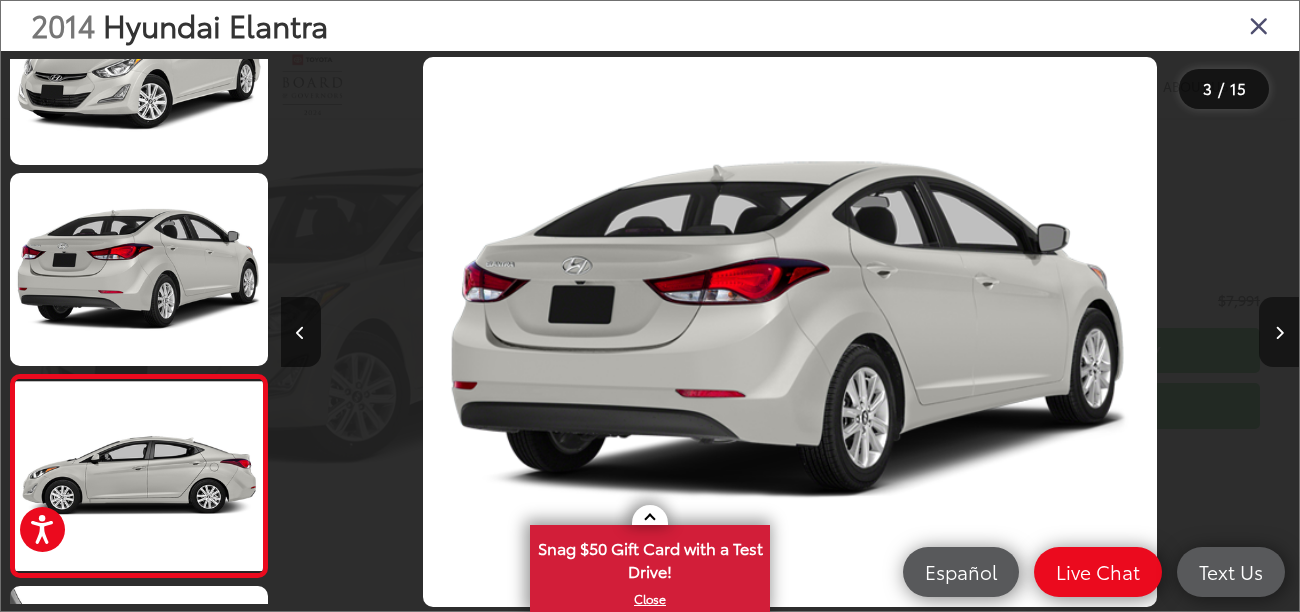 scroll, scrollTop: 0, scrollLeft: 1452, axis: horizontal 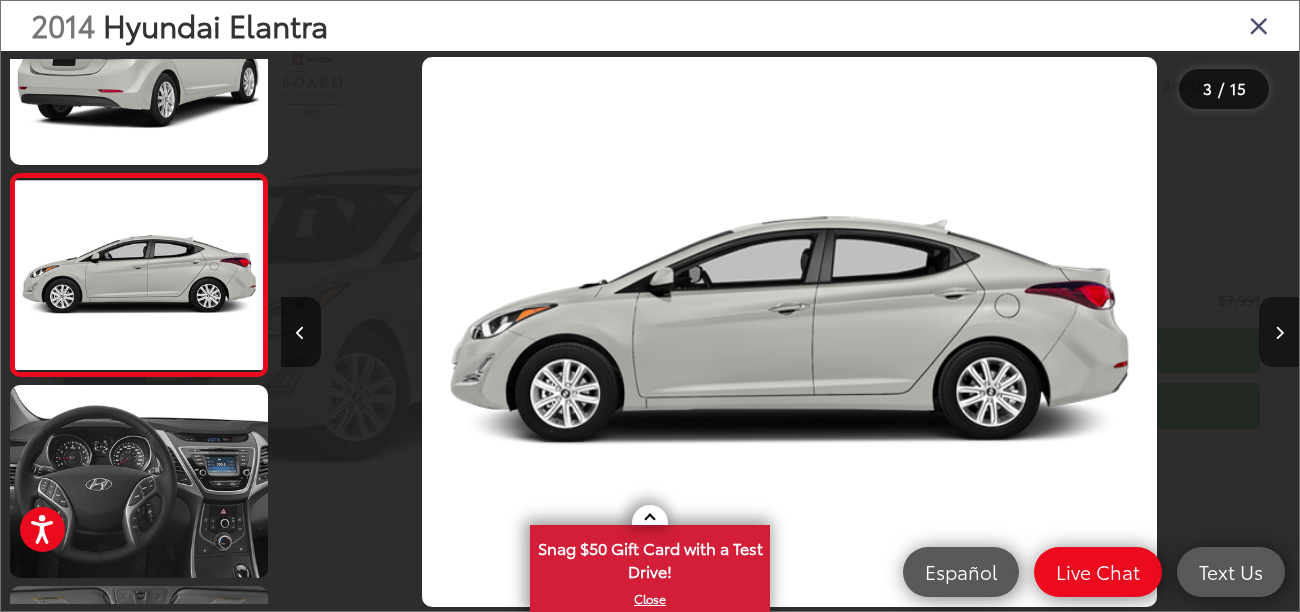 click at bounding box center (1279, 333) 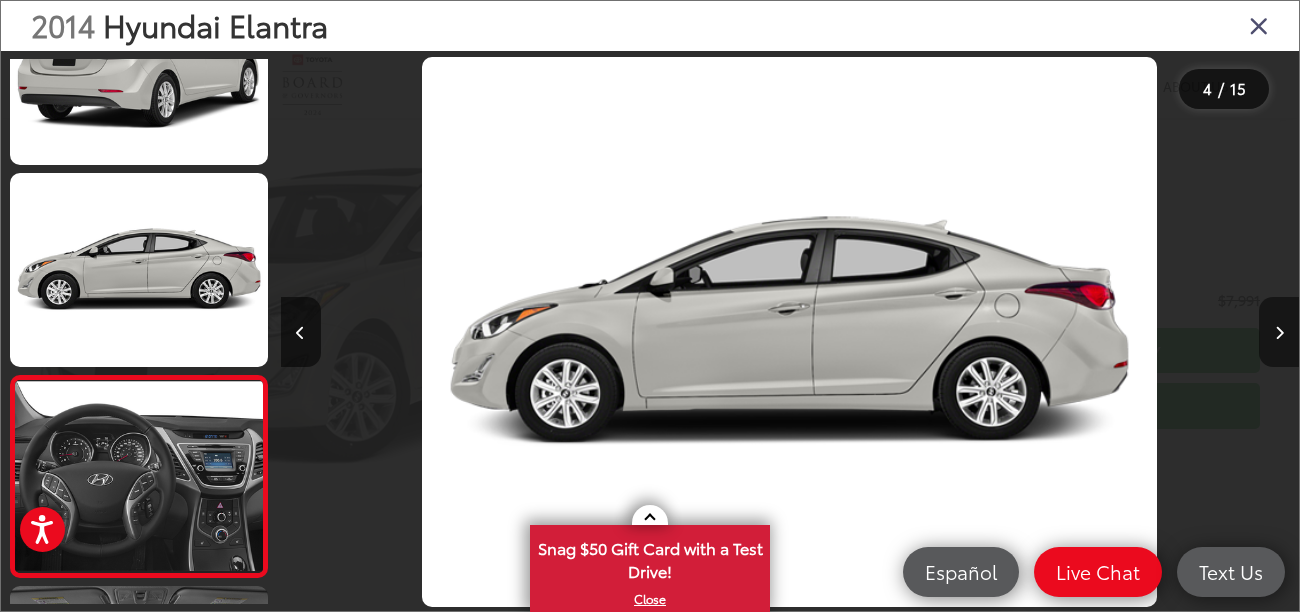 scroll, scrollTop: 0, scrollLeft: 2360, axis: horizontal 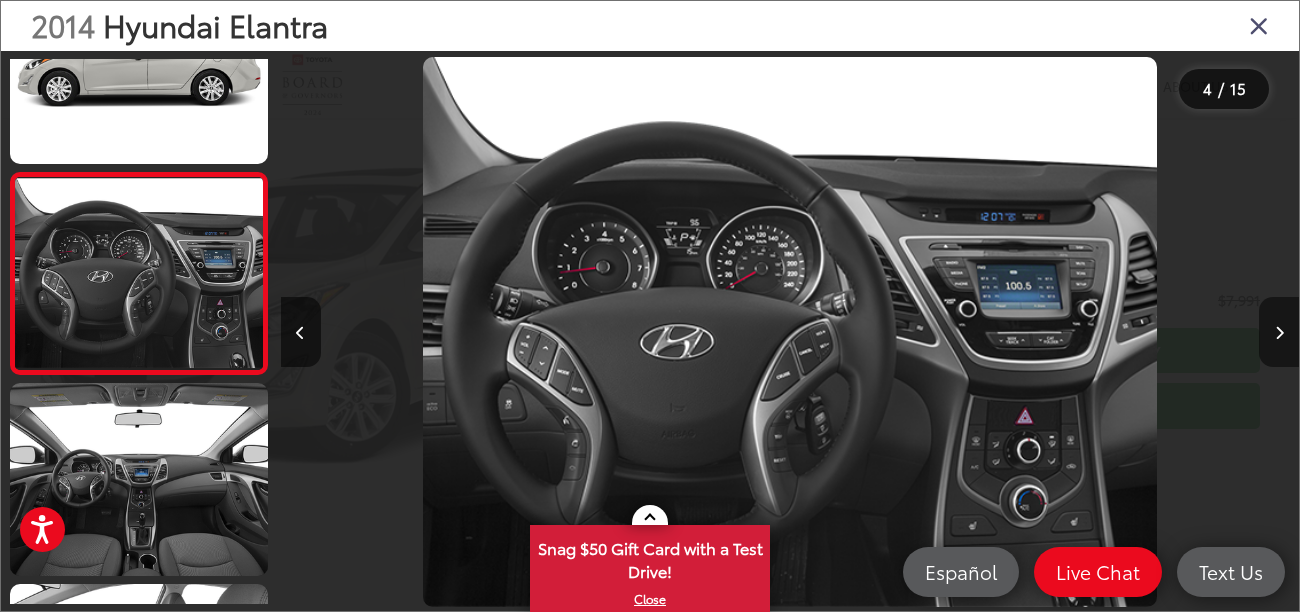 click at bounding box center (1279, 333) 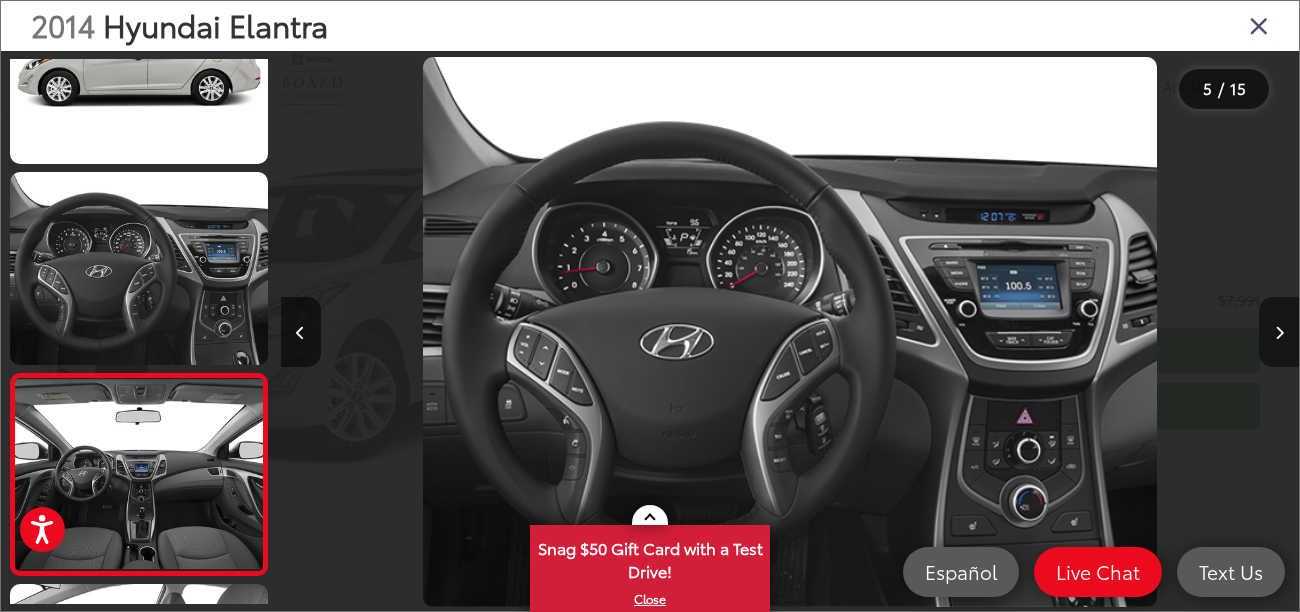 scroll, scrollTop: 0, scrollLeft: 3885, axis: horizontal 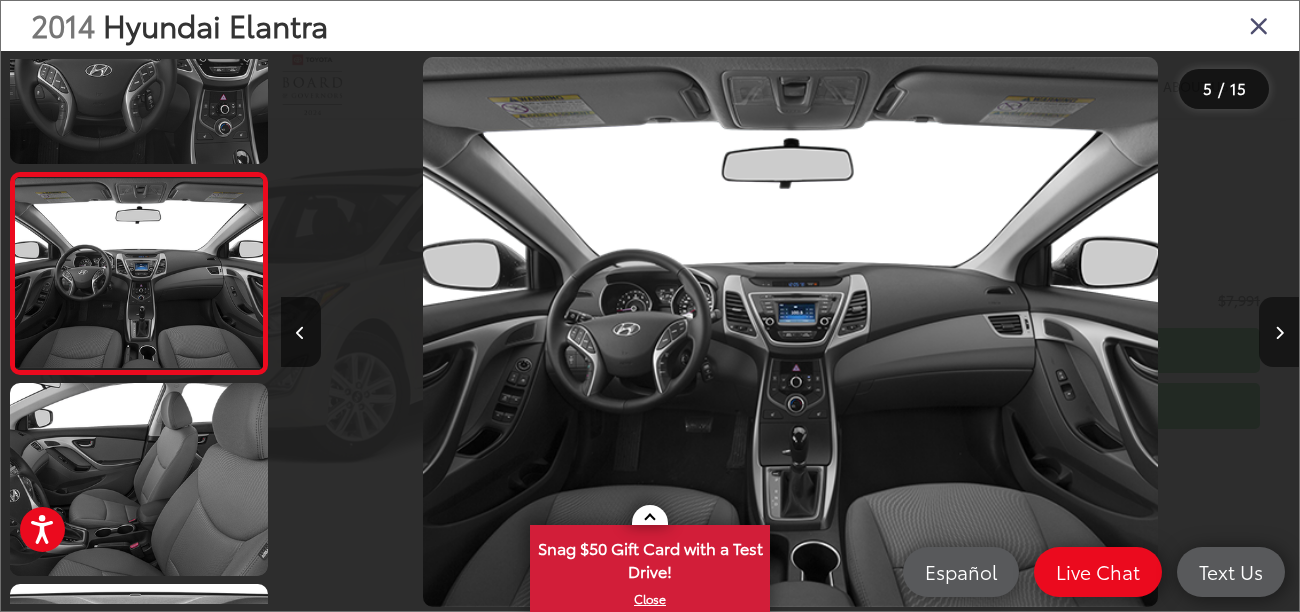 click at bounding box center [1279, 333] 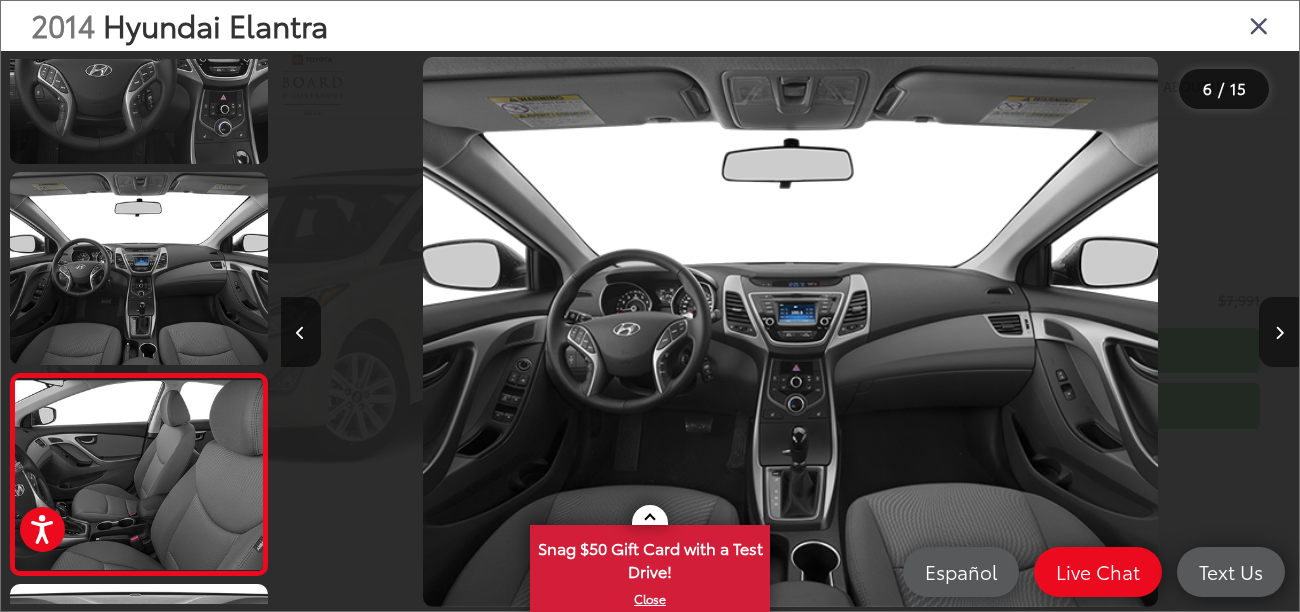 scroll, scrollTop: 0, scrollLeft: 4818, axis: horizontal 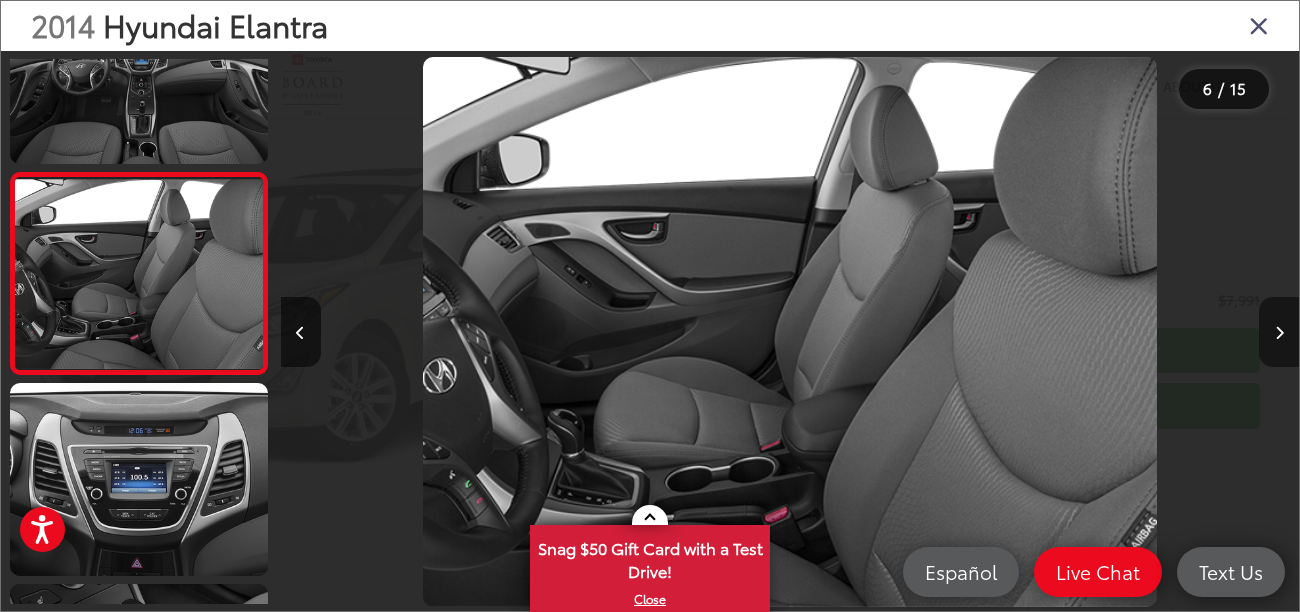 click at bounding box center (1279, 333) 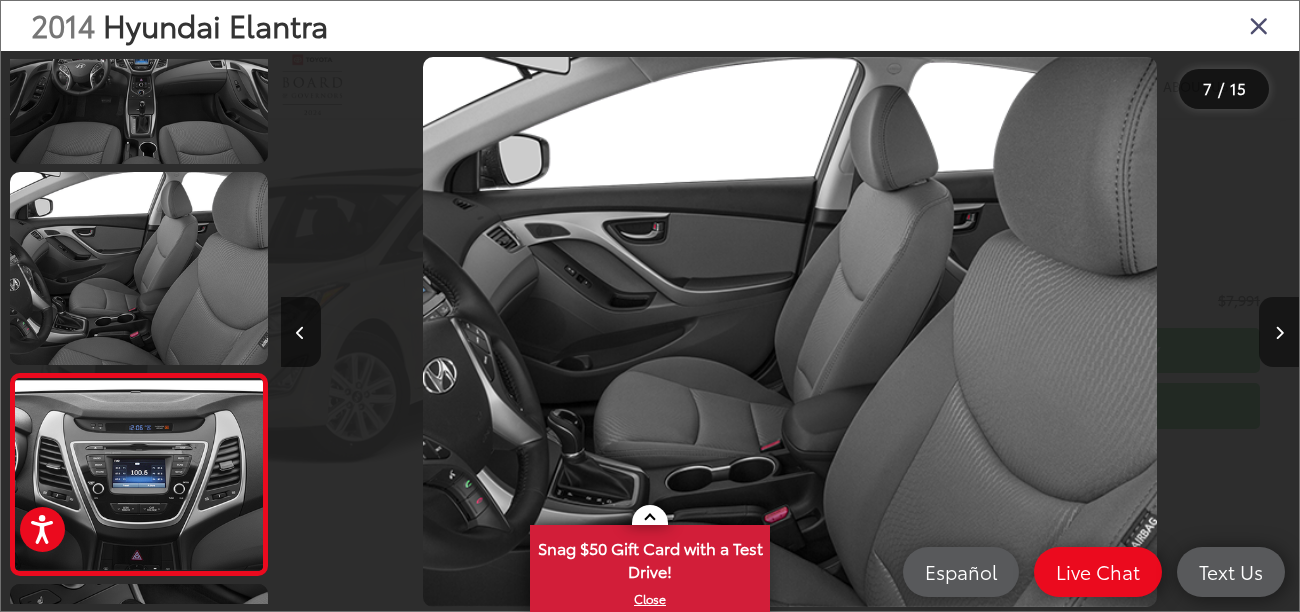 scroll, scrollTop: 0, scrollLeft: 5643, axis: horizontal 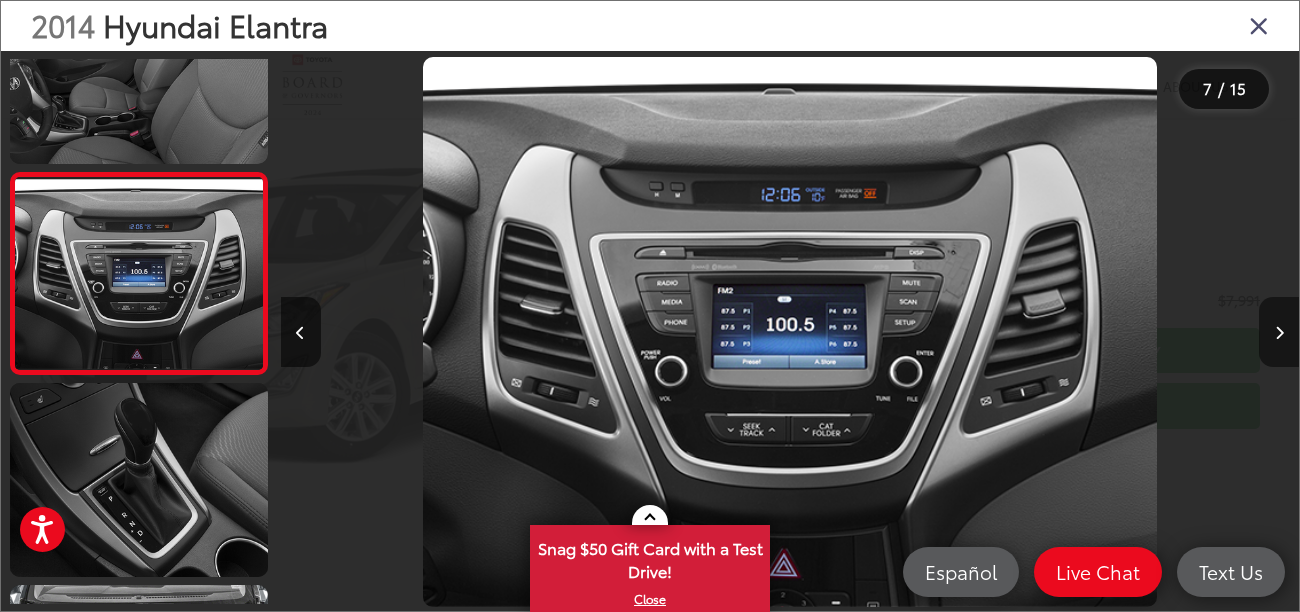 click at bounding box center [1279, 333] 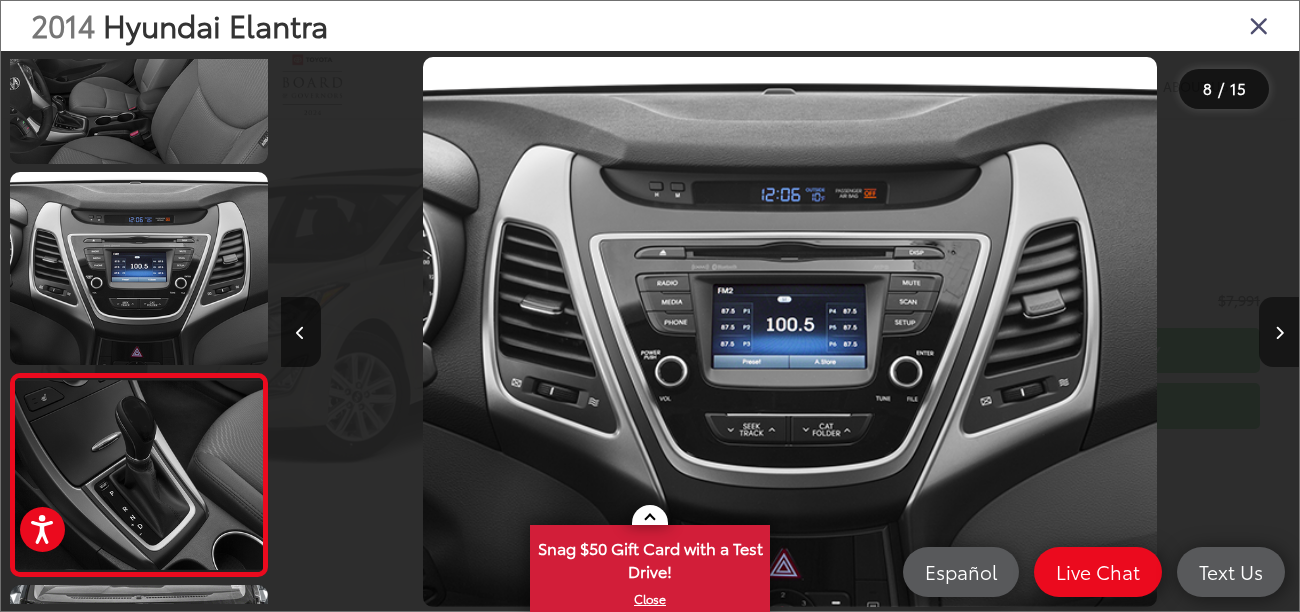scroll, scrollTop: 0, scrollLeft: 6546, axis: horizontal 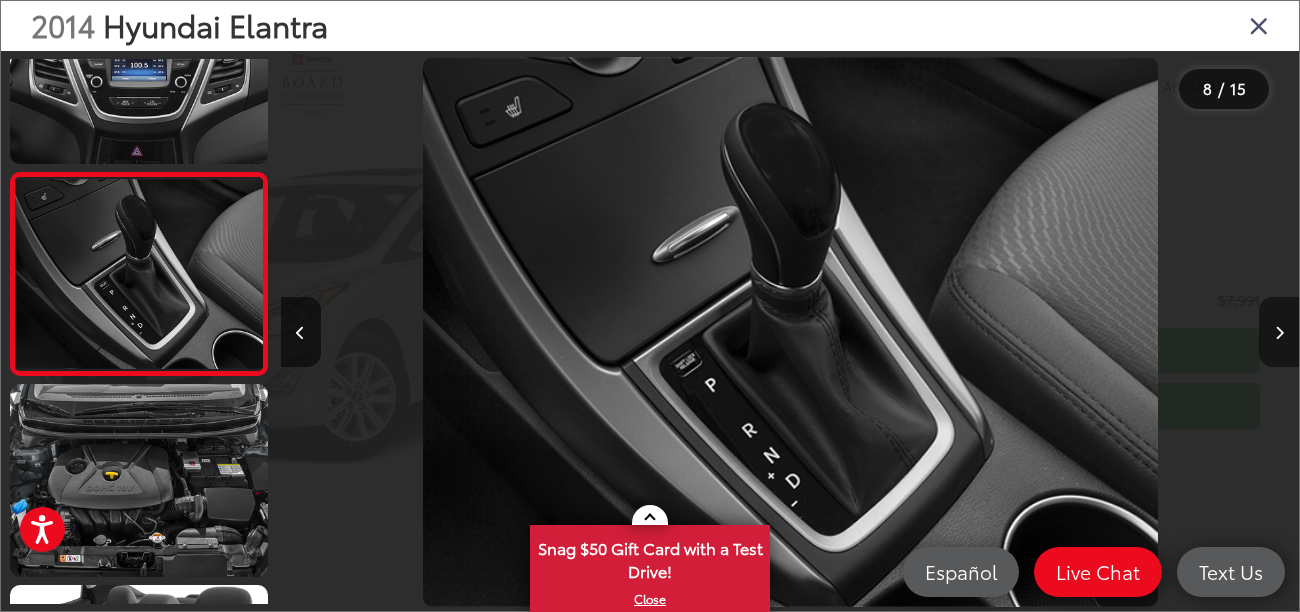 click at bounding box center [1279, 333] 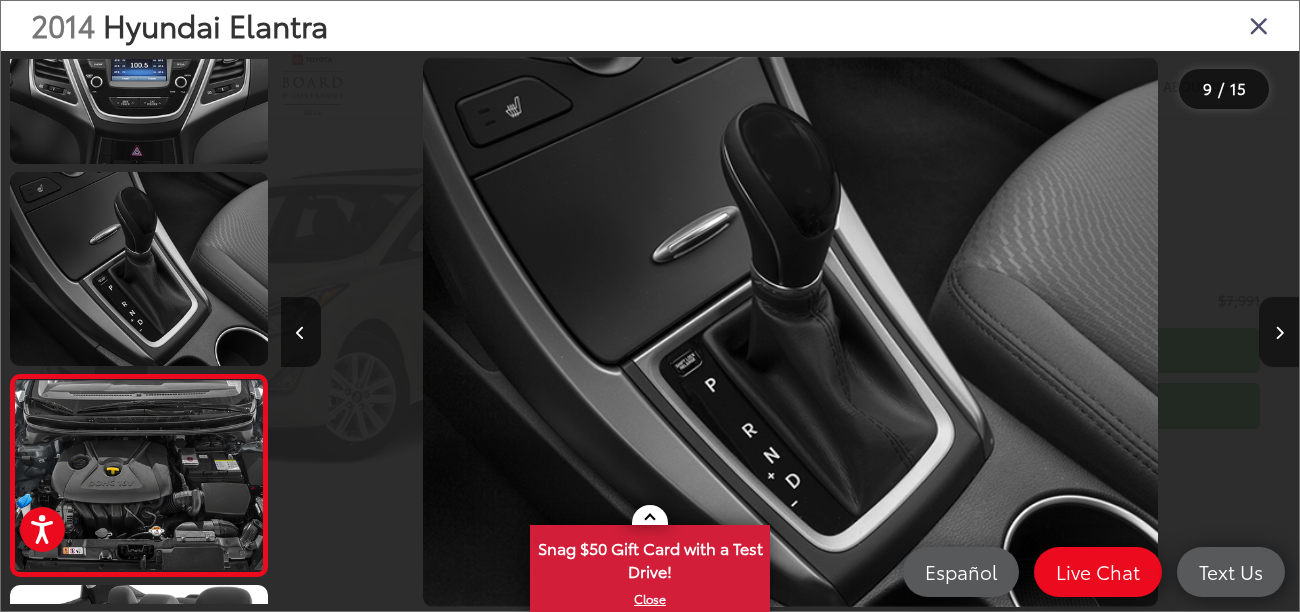 scroll, scrollTop: 0, scrollLeft: 7500, axis: horizontal 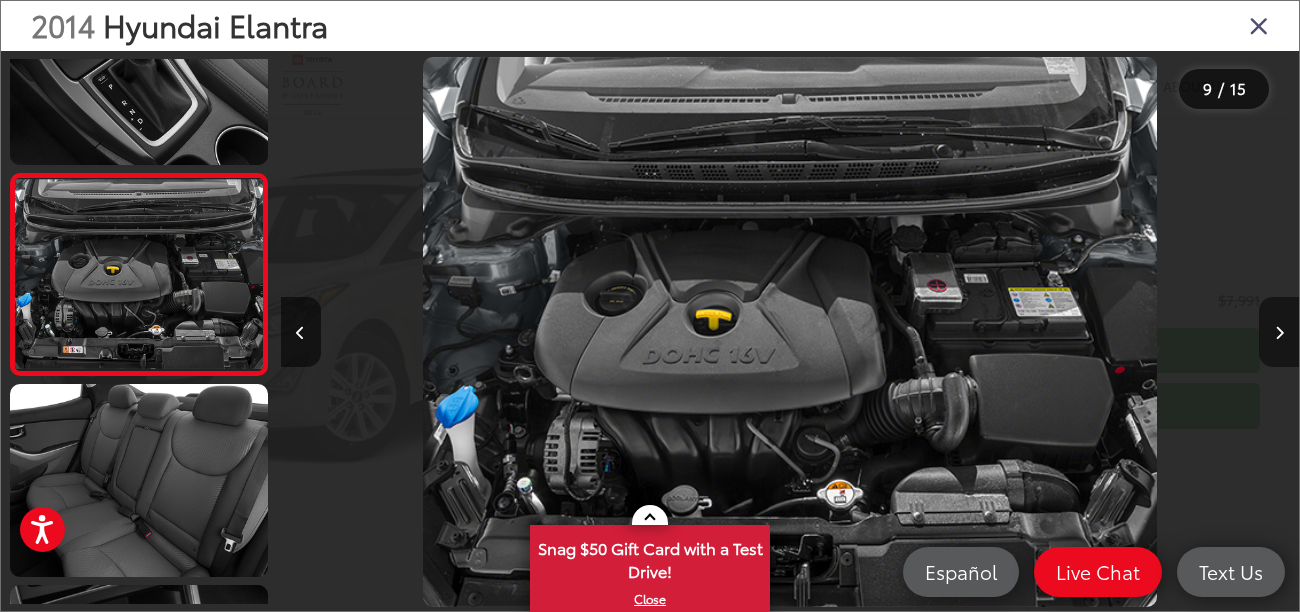 click at bounding box center [1279, 333] 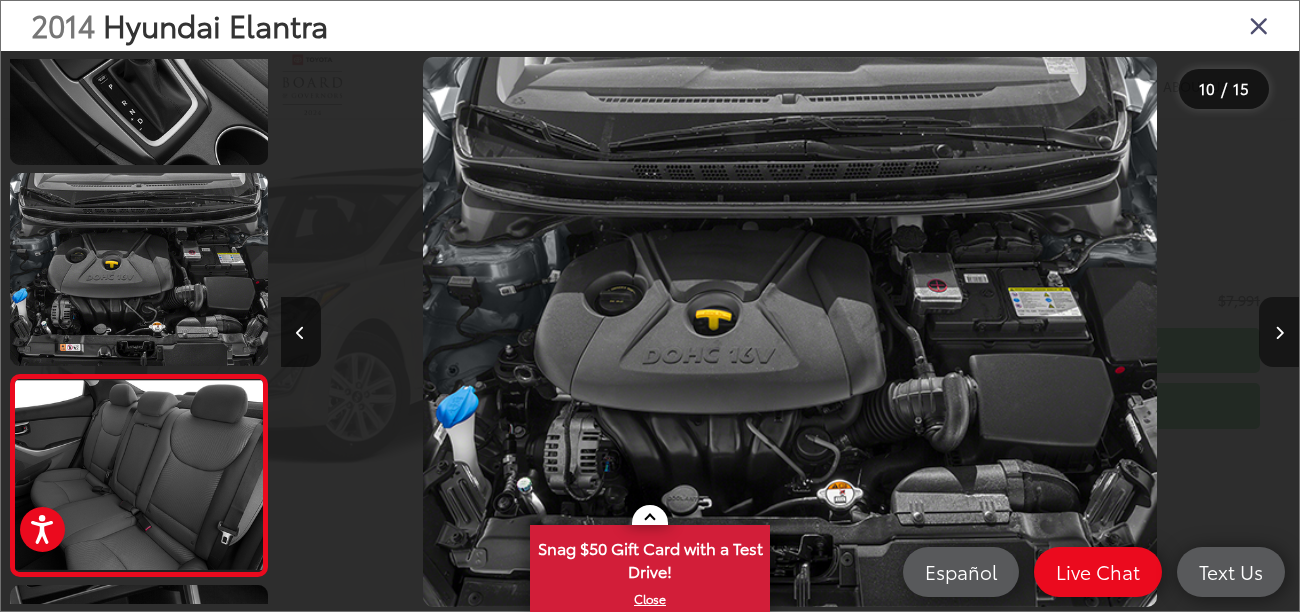 scroll, scrollTop: 0, scrollLeft: 8829, axis: horizontal 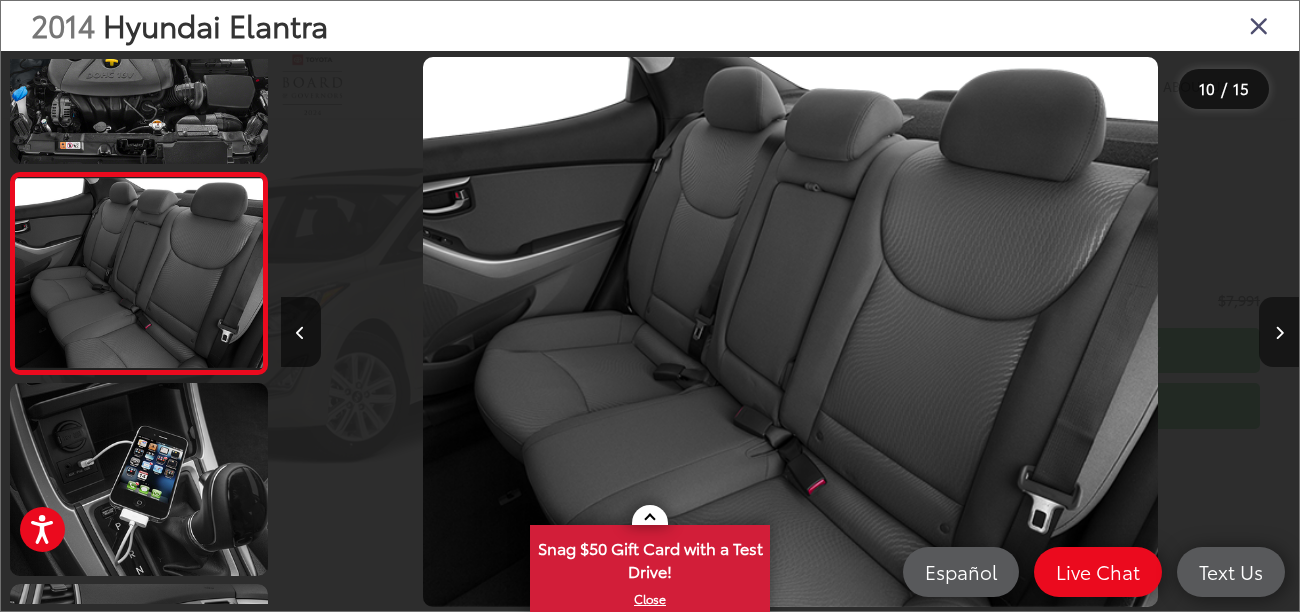 click at bounding box center (1279, 333) 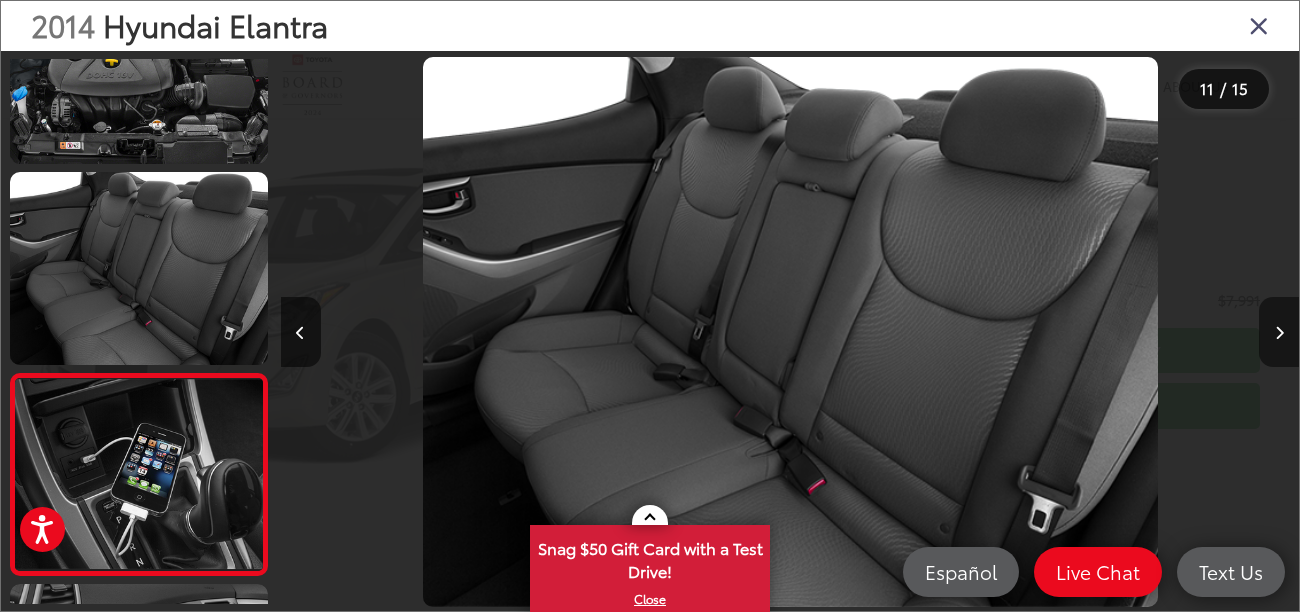 scroll, scrollTop: 0, scrollLeft: 9979, axis: horizontal 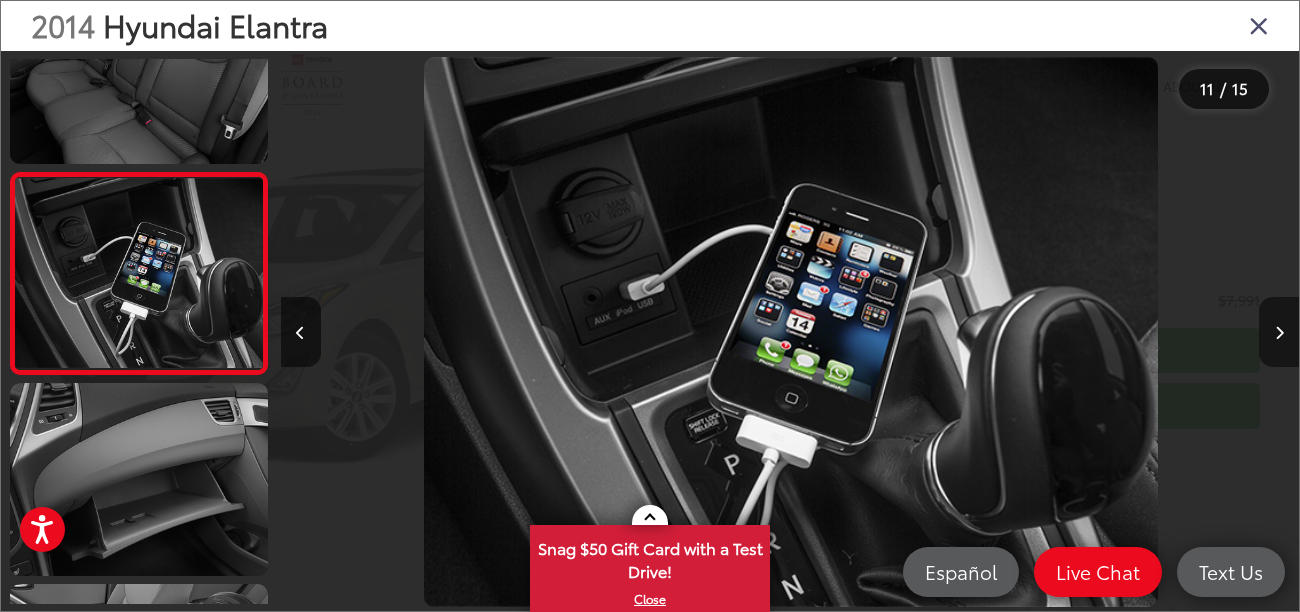 click at bounding box center (1279, 333) 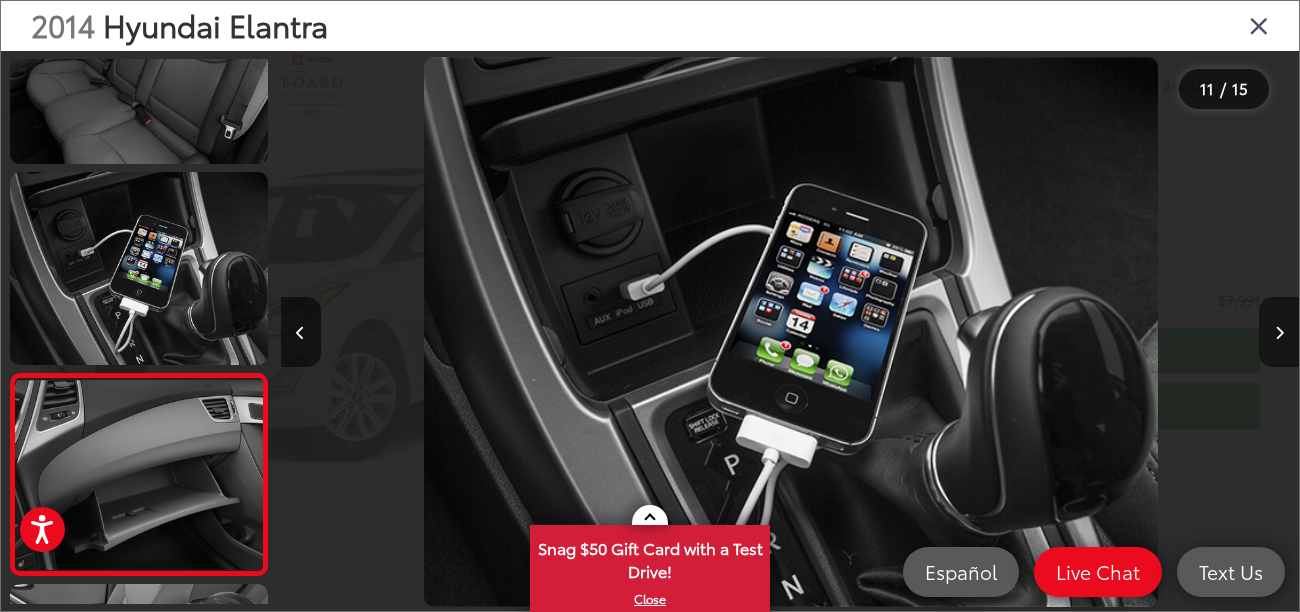 scroll, scrollTop: 0, scrollLeft: 10698, axis: horizontal 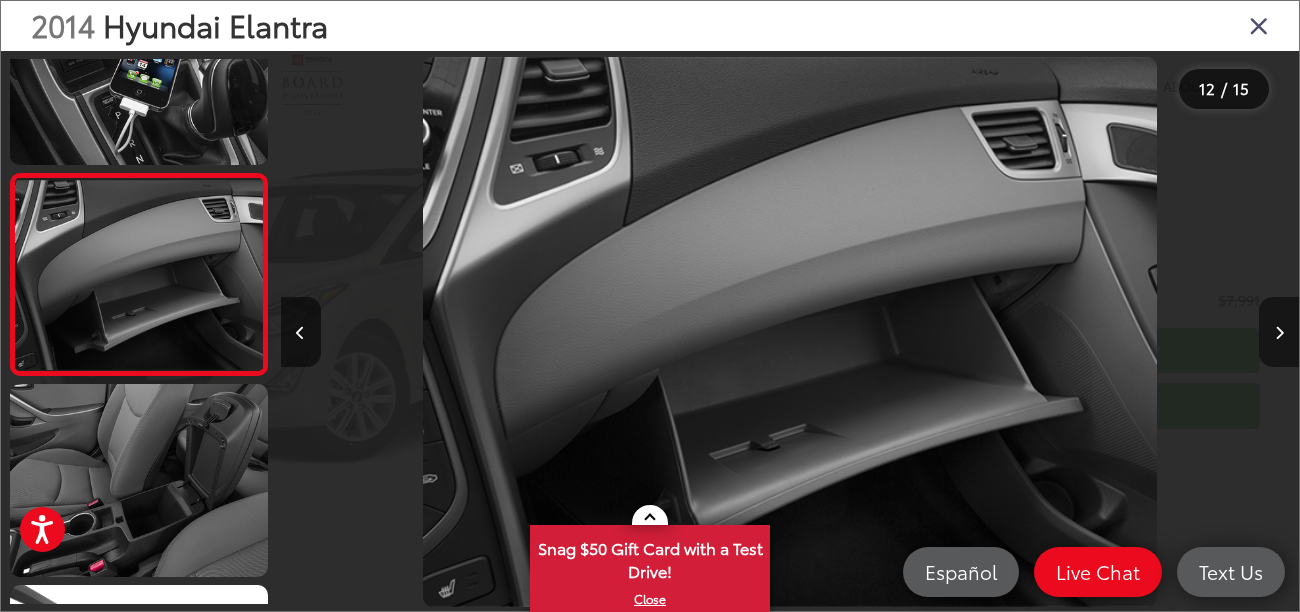 click at bounding box center [1279, 332] 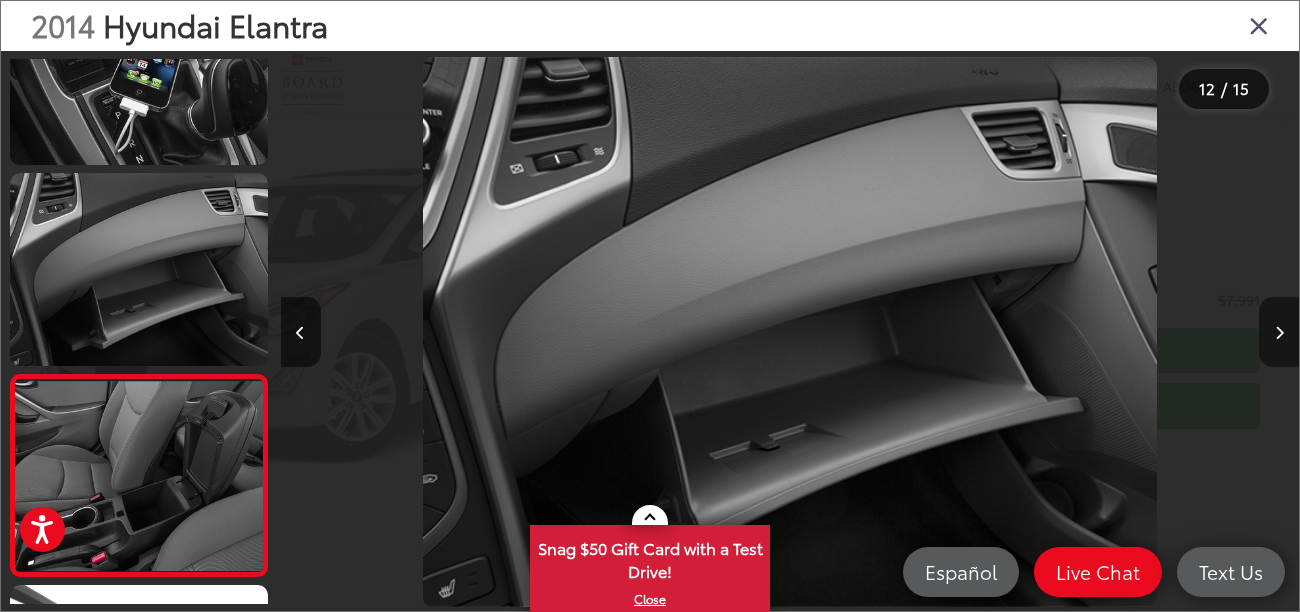 scroll, scrollTop: 0, scrollLeft: 11536, axis: horizontal 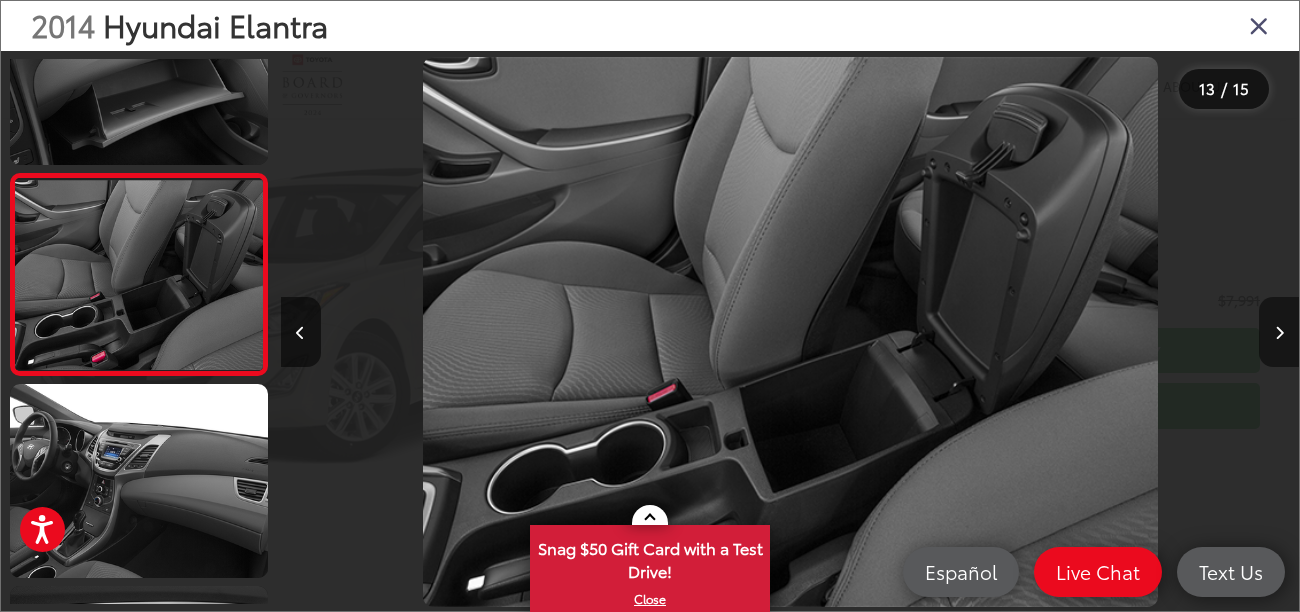 click at bounding box center (1279, 333) 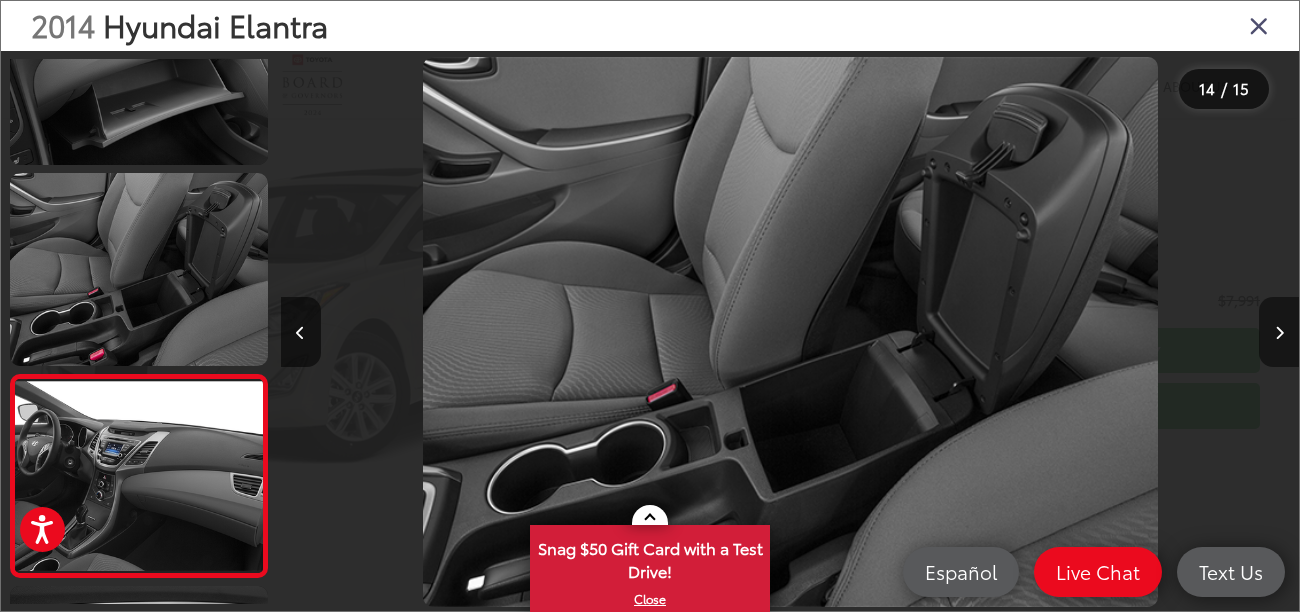 scroll, scrollTop: 0, scrollLeft: 13122, axis: horizontal 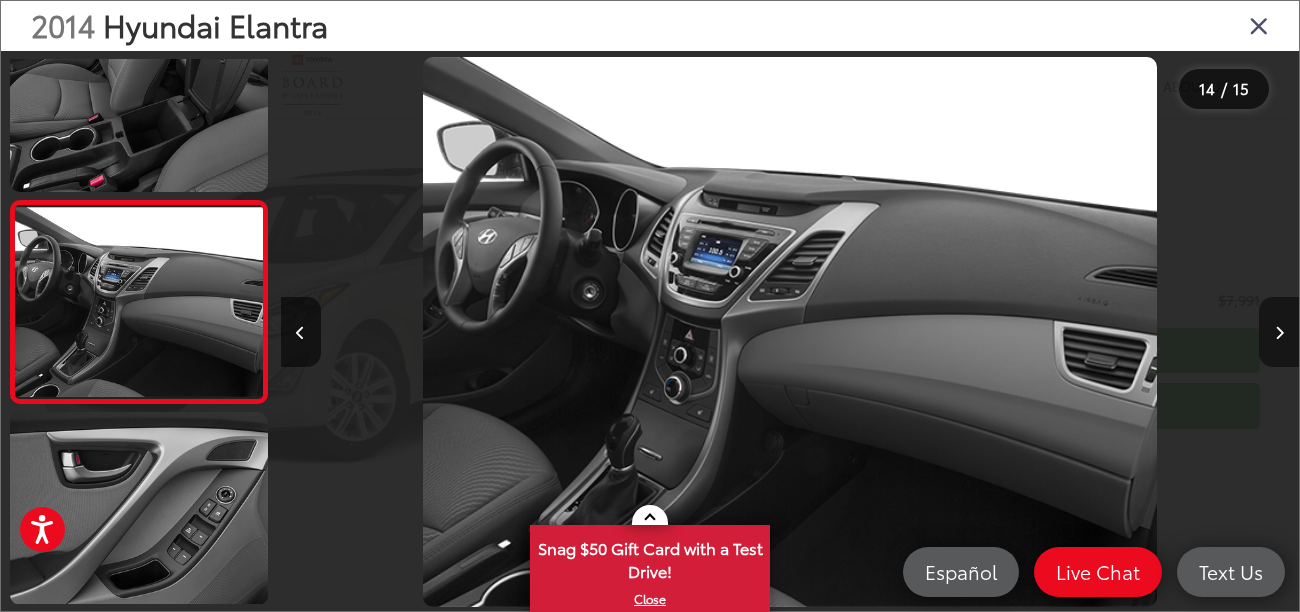 click at bounding box center [1279, 333] 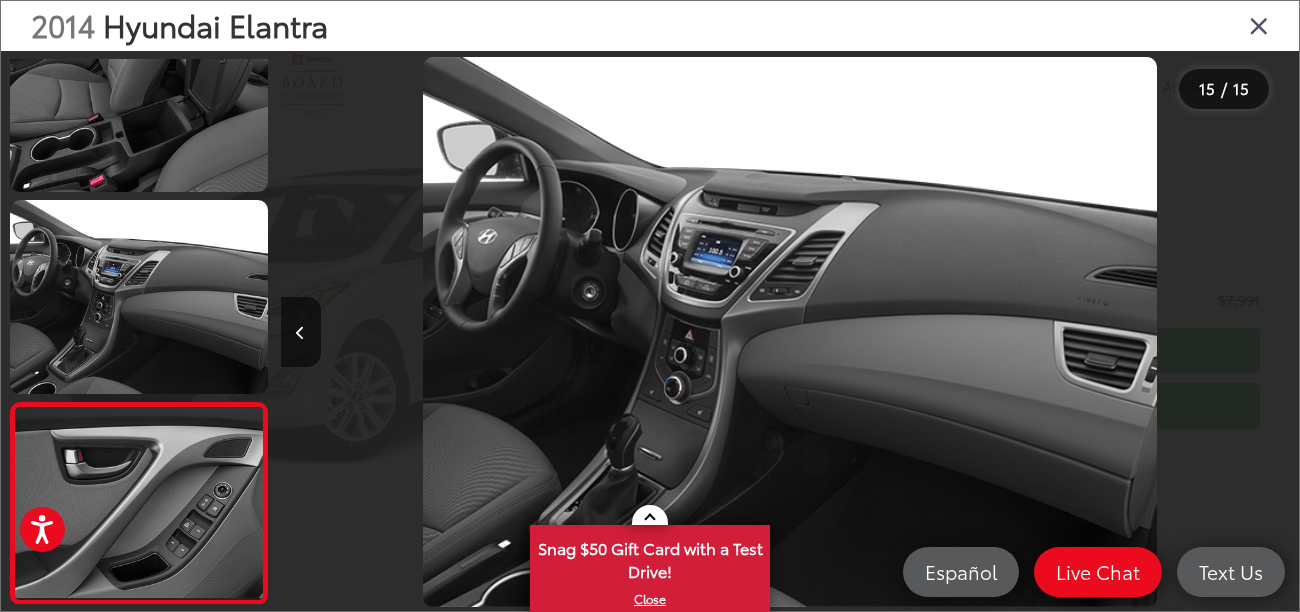 scroll, scrollTop: 2475, scrollLeft: 0, axis: vertical 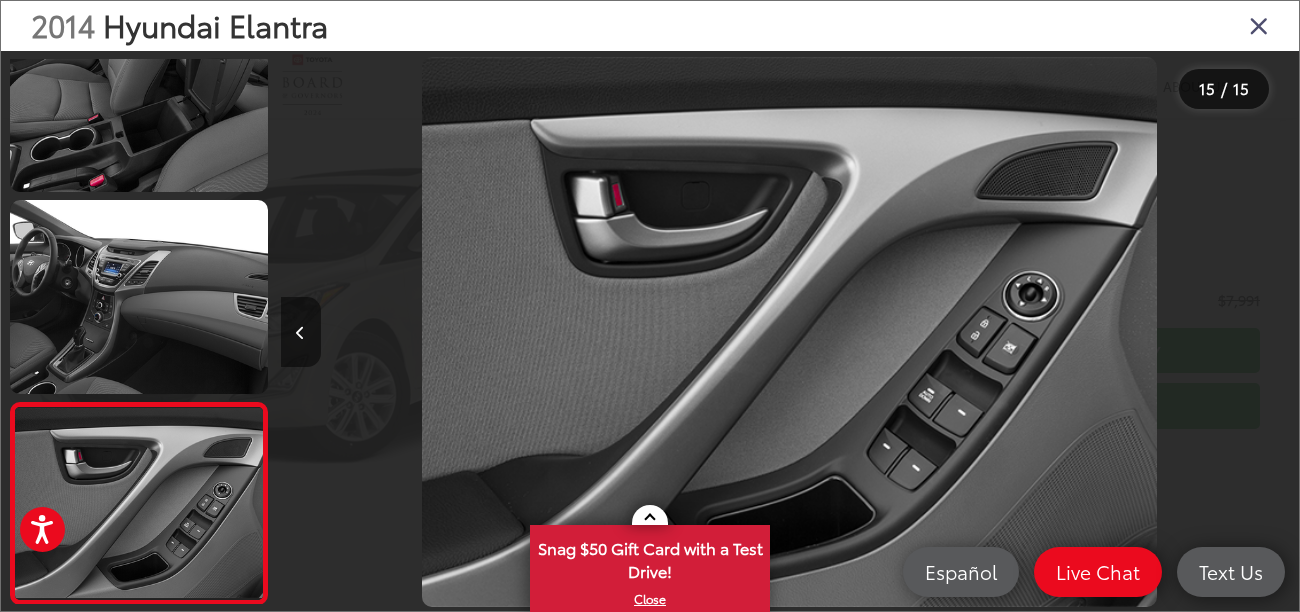 click at bounding box center [300, 333] 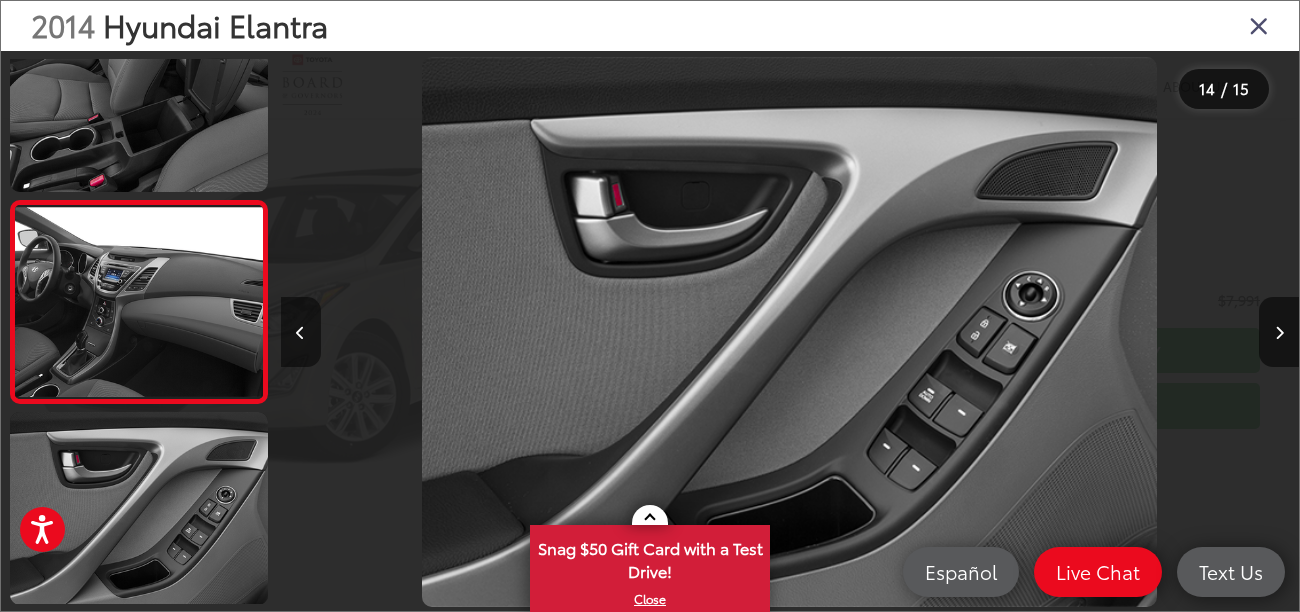 scroll, scrollTop: 2475, scrollLeft: 0, axis: vertical 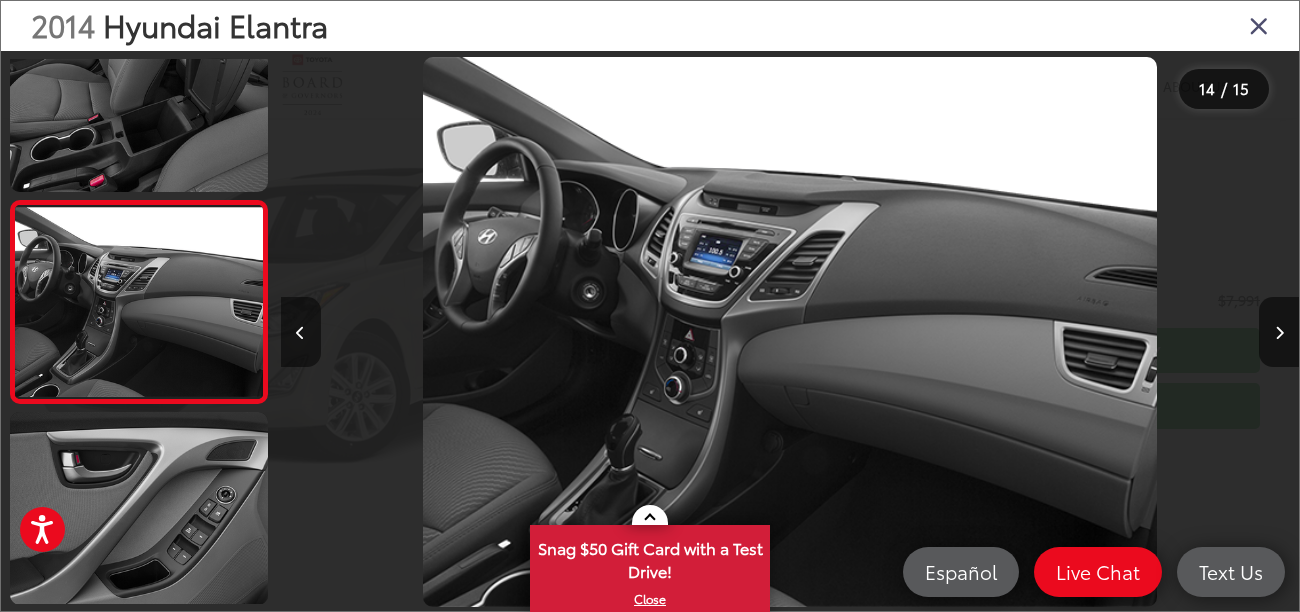 click at bounding box center [300, 333] 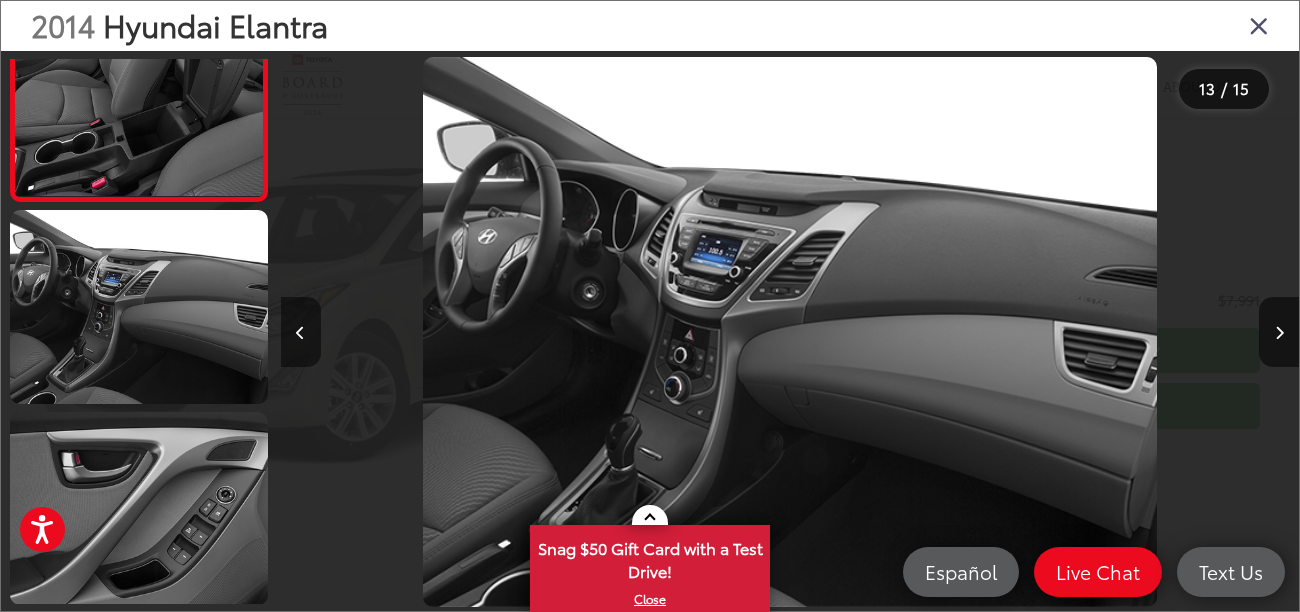 scroll, scrollTop: 2314, scrollLeft: 0, axis: vertical 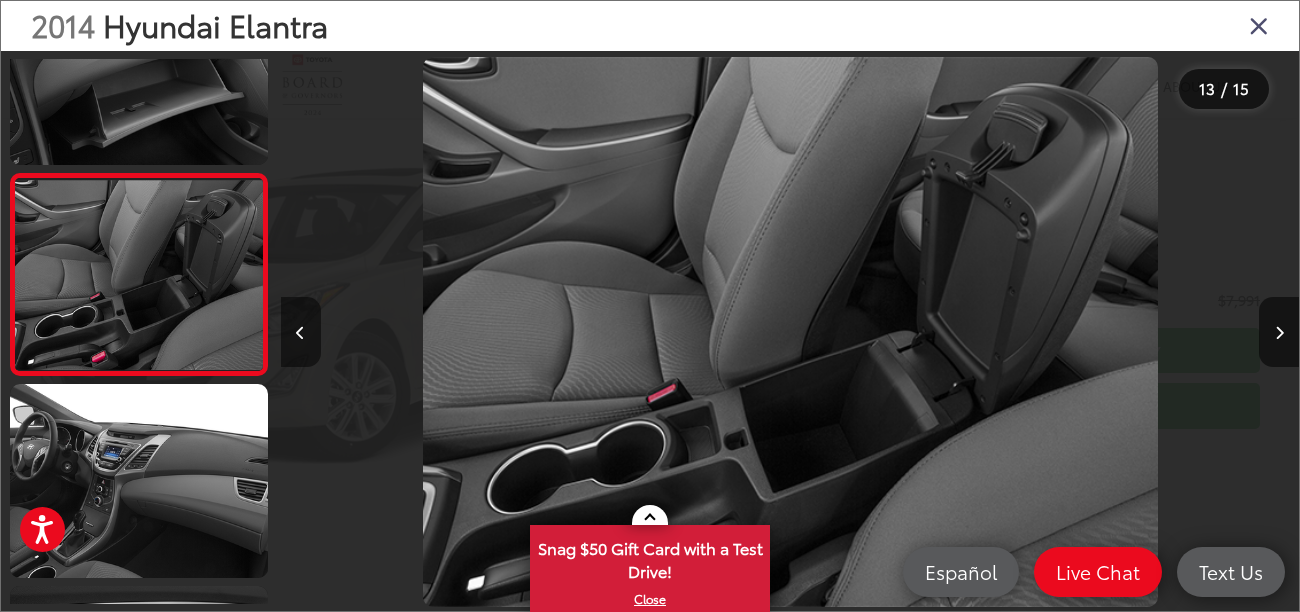 click at bounding box center [300, 333] 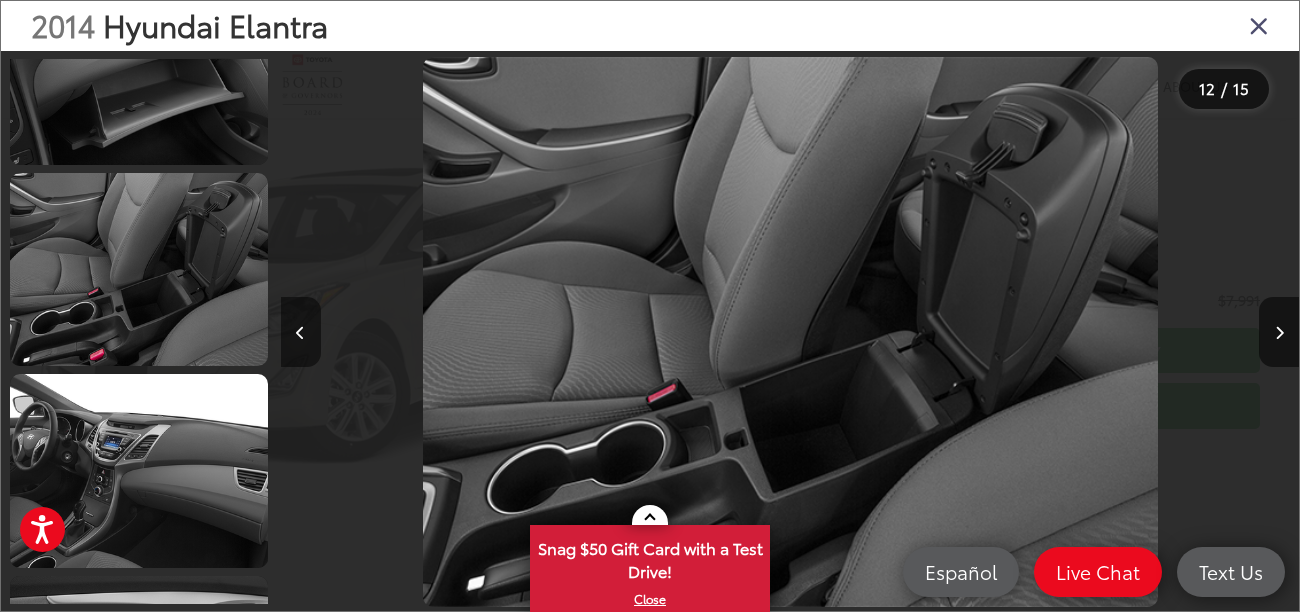 click at bounding box center (300, 333) 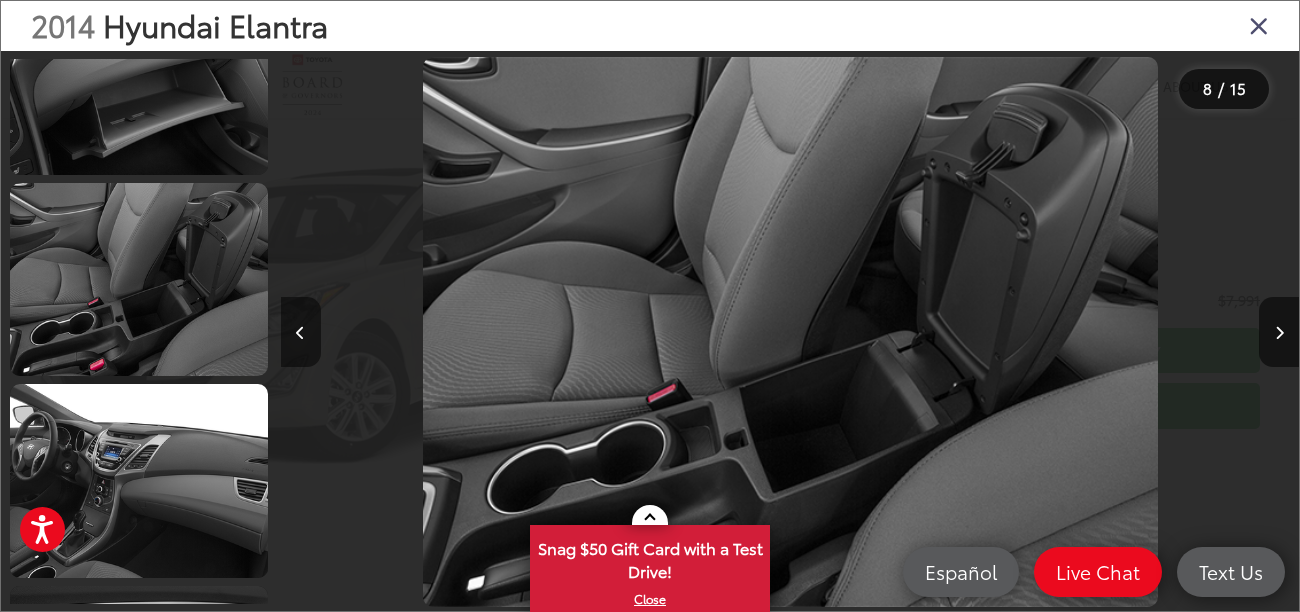 scroll, scrollTop: 2110, scrollLeft: 0, axis: vertical 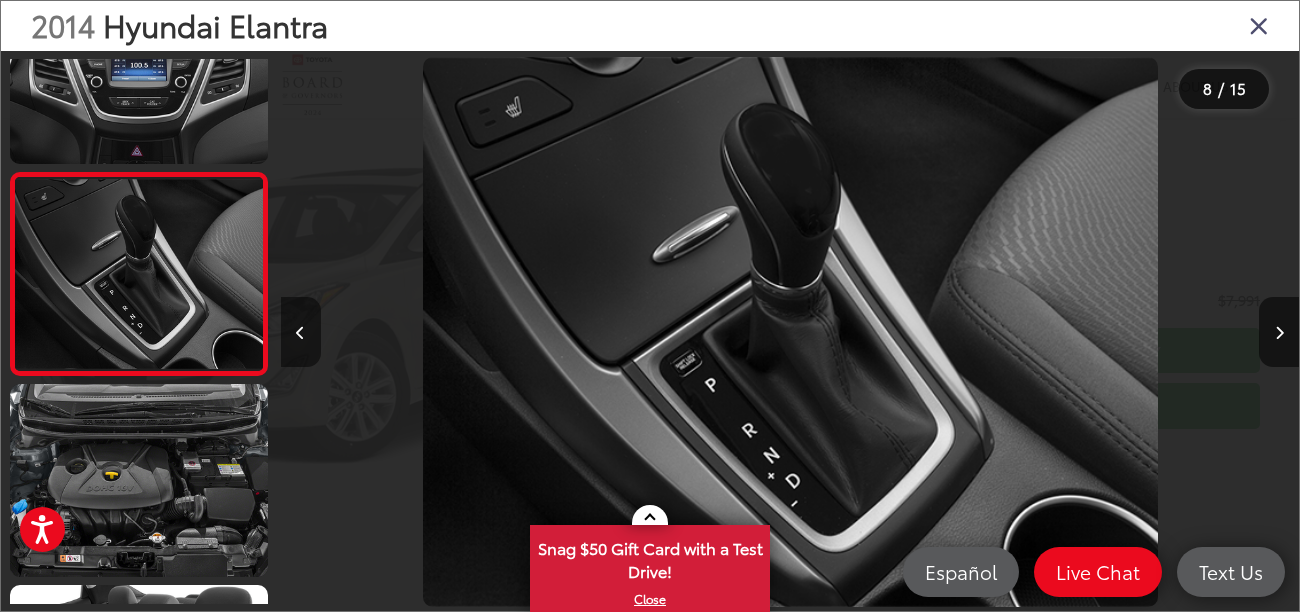 click at bounding box center [300, 333] 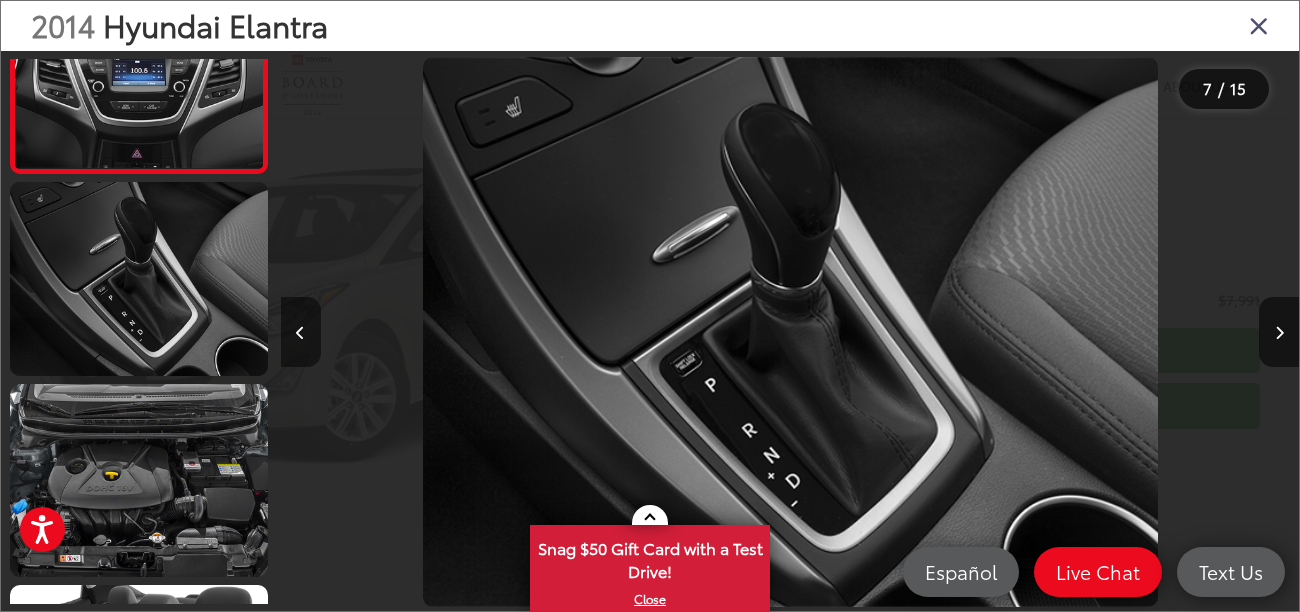scroll, scrollTop: 1121, scrollLeft: 0, axis: vertical 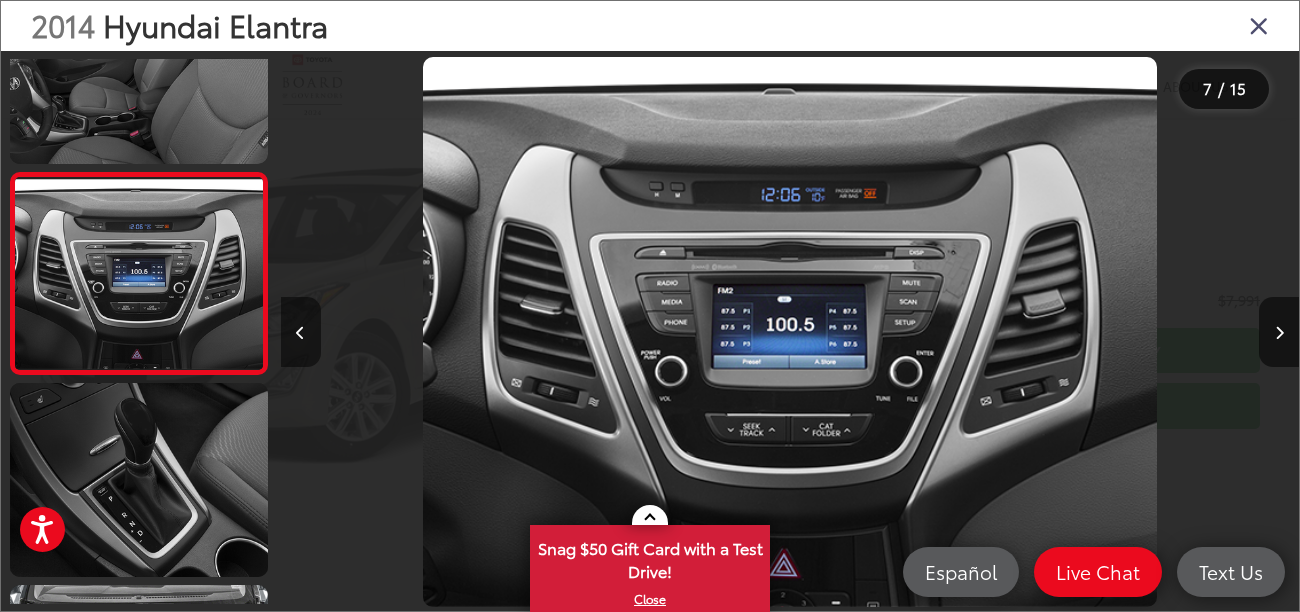 click at bounding box center [300, 333] 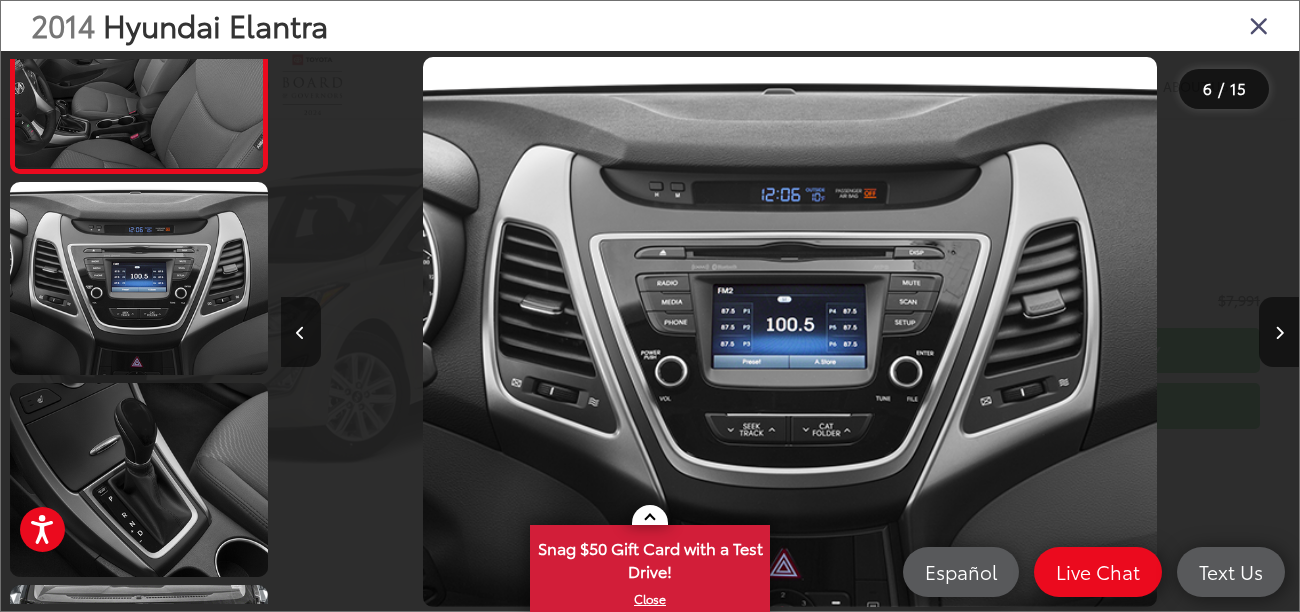 scroll, scrollTop: 939, scrollLeft: 0, axis: vertical 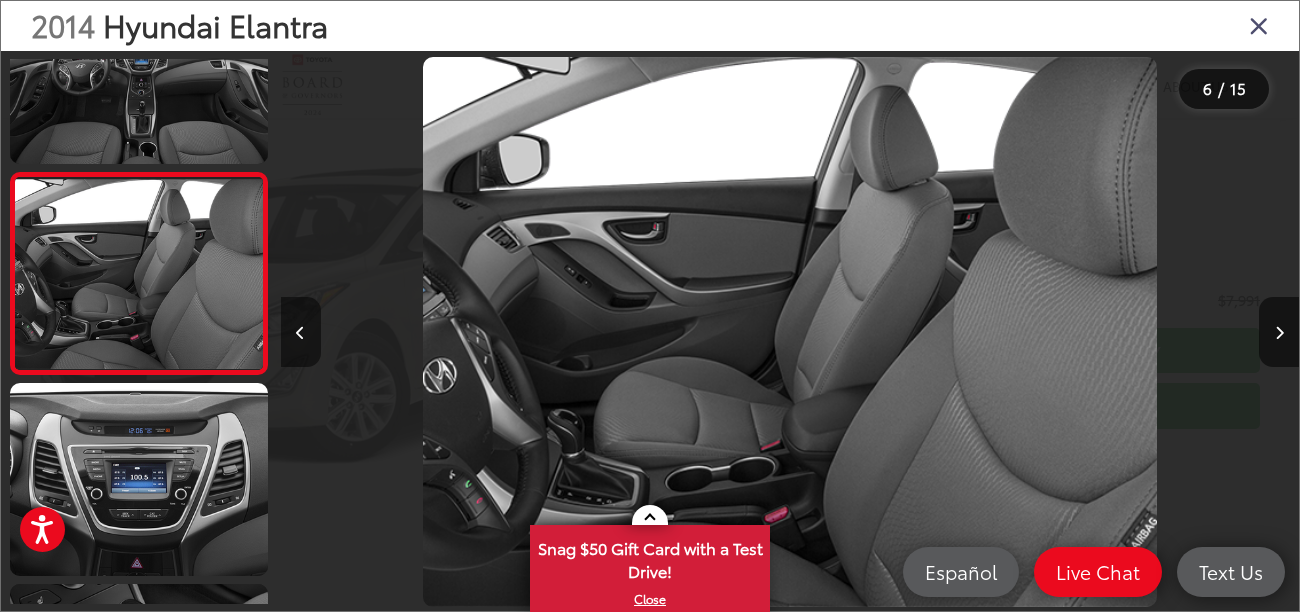 click at bounding box center [300, 333] 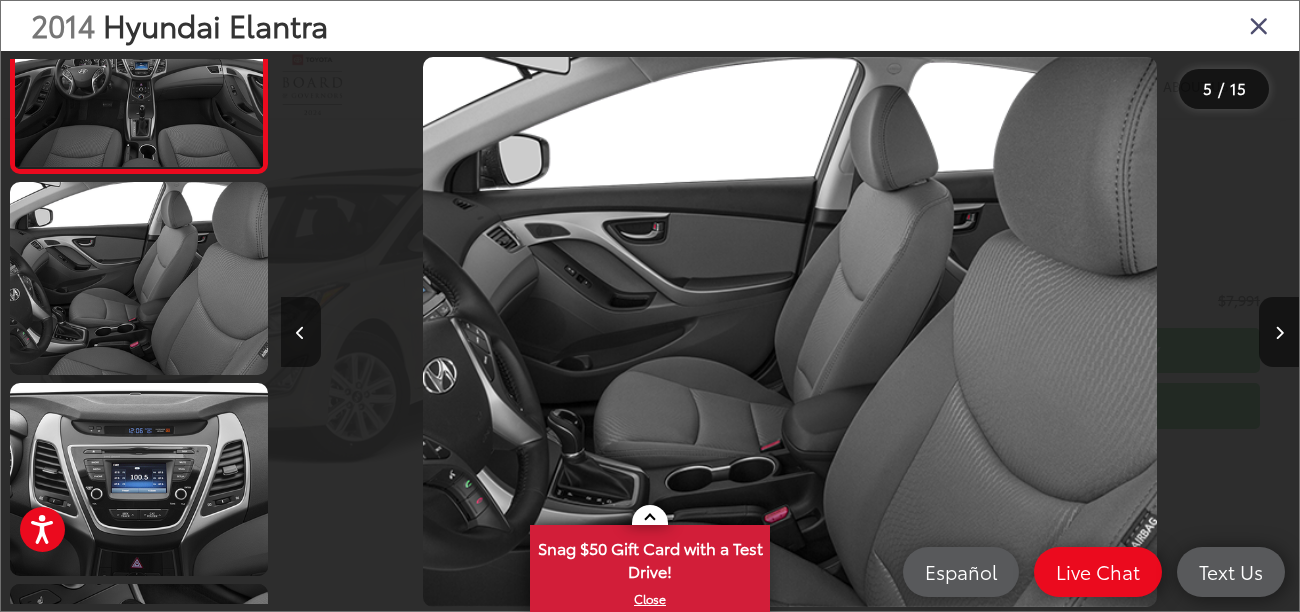 scroll, scrollTop: 899, scrollLeft: 0, axis: vertical 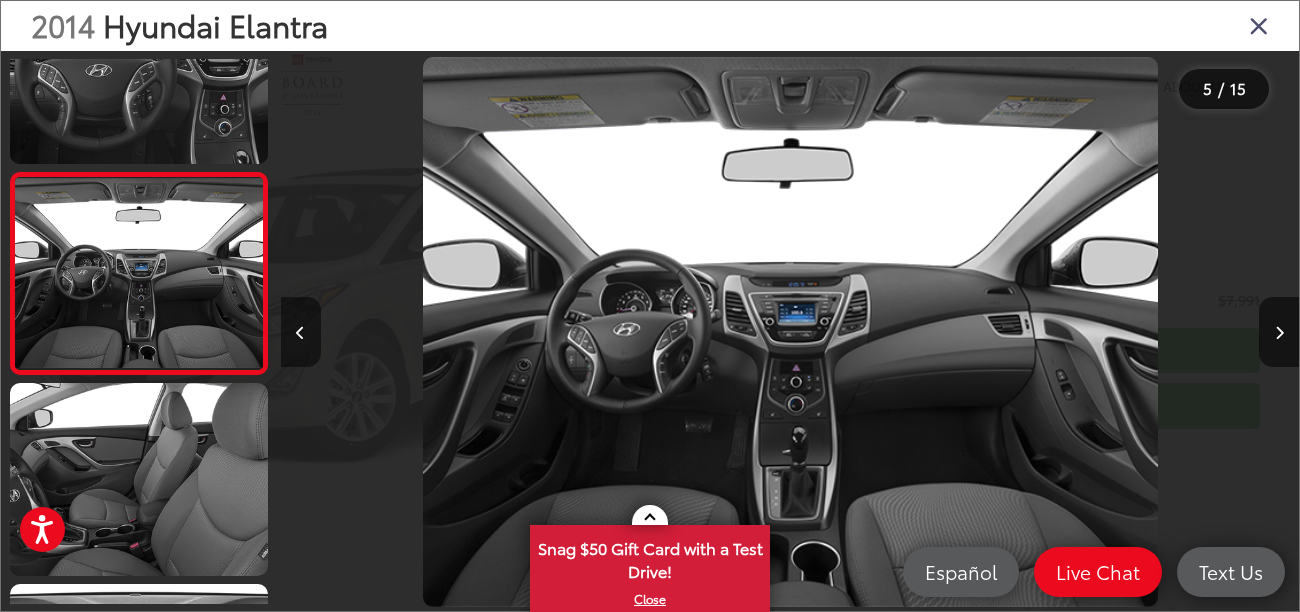 click at bounding box center [300, 333] 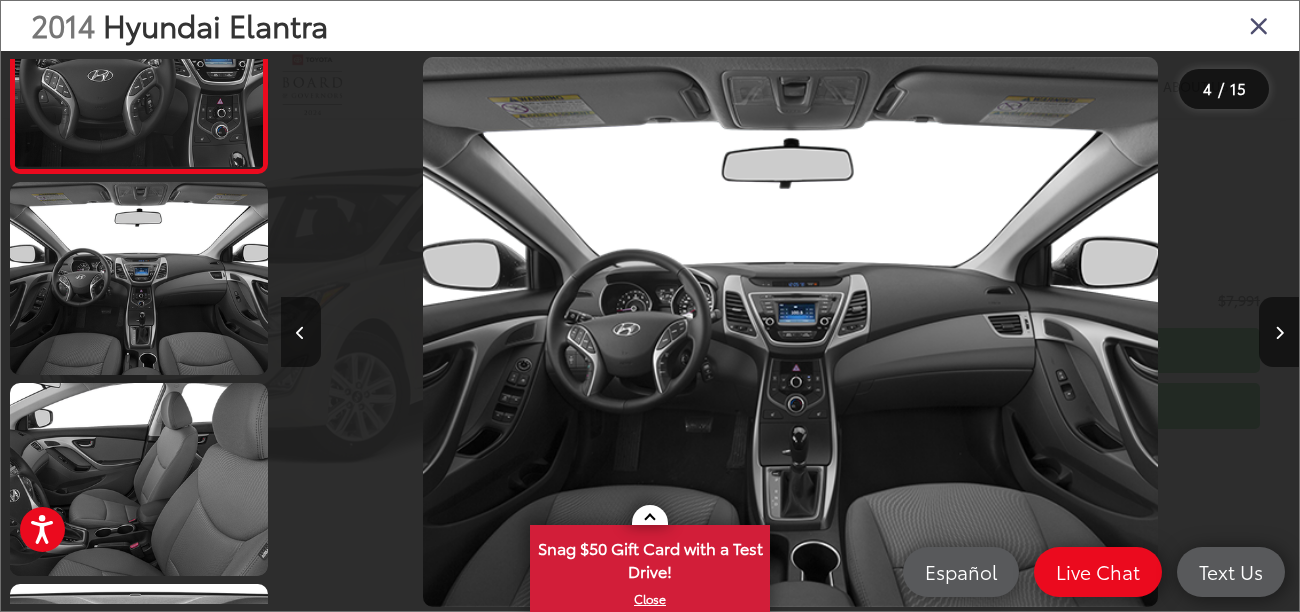 scroll, scrollTop: 519, scrollLeft: 0, axis: vertical 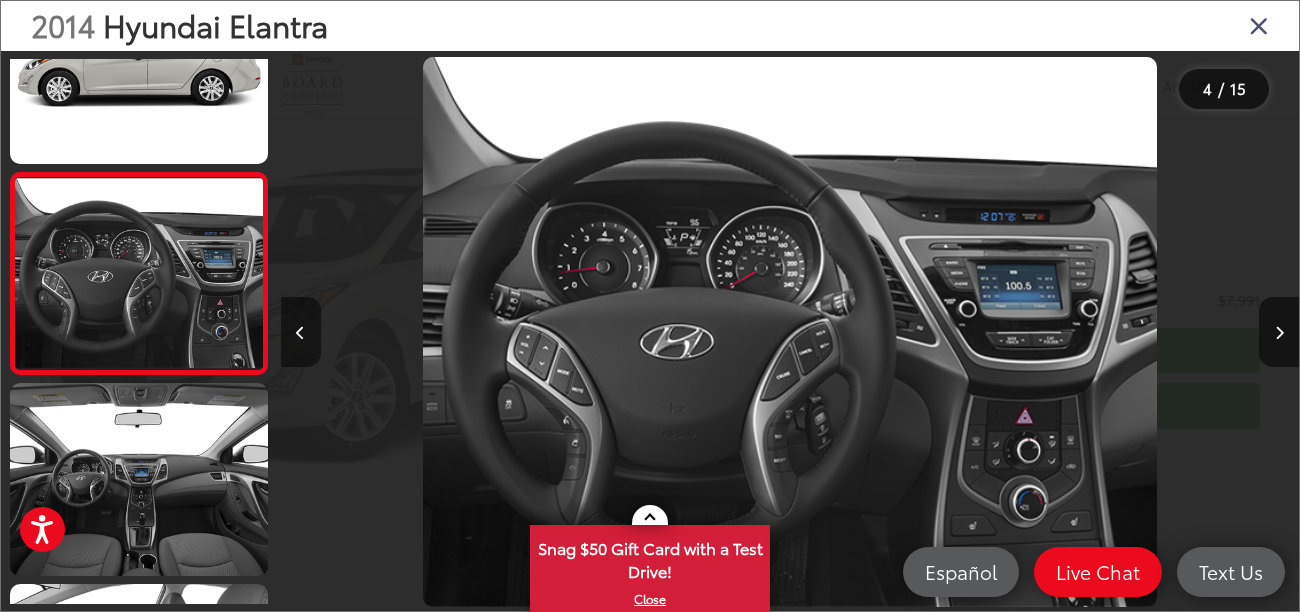 click at bounding box center (300, 333) 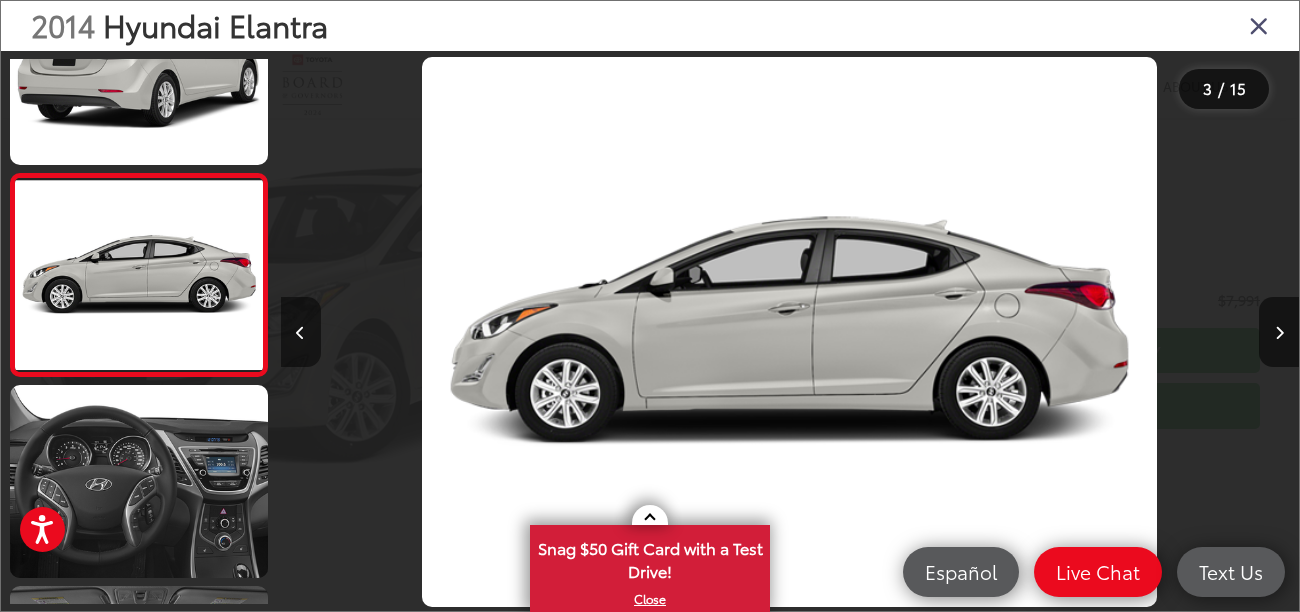 click at bounding box center [300, 333] 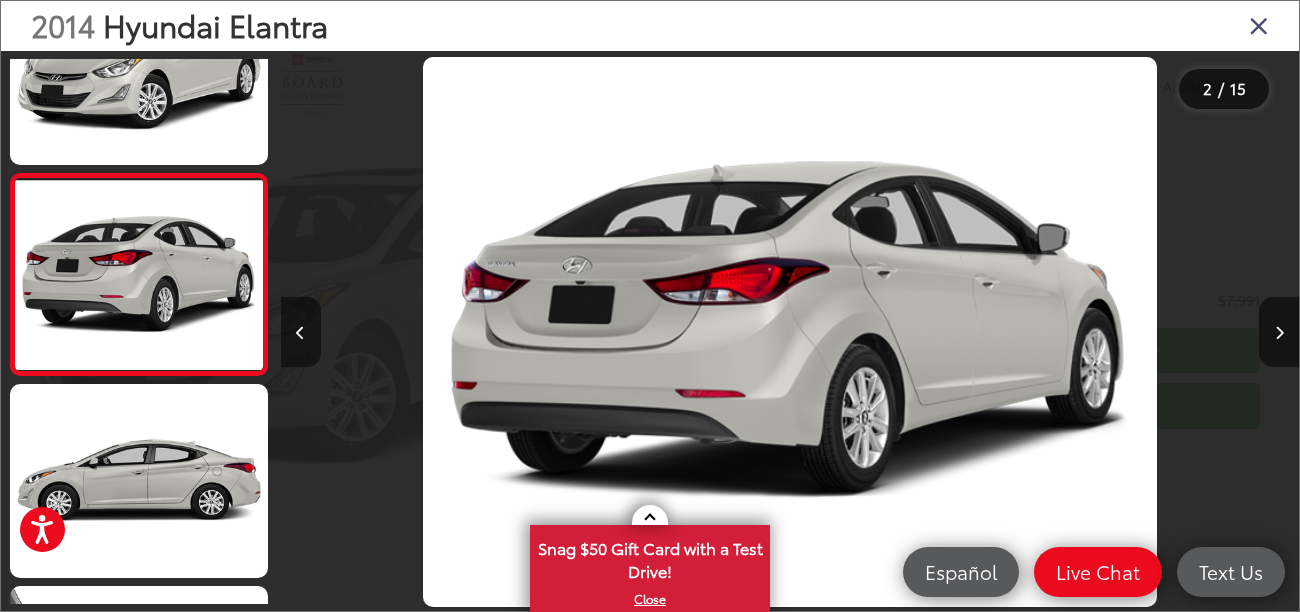 click at bounding box center [300, 333] 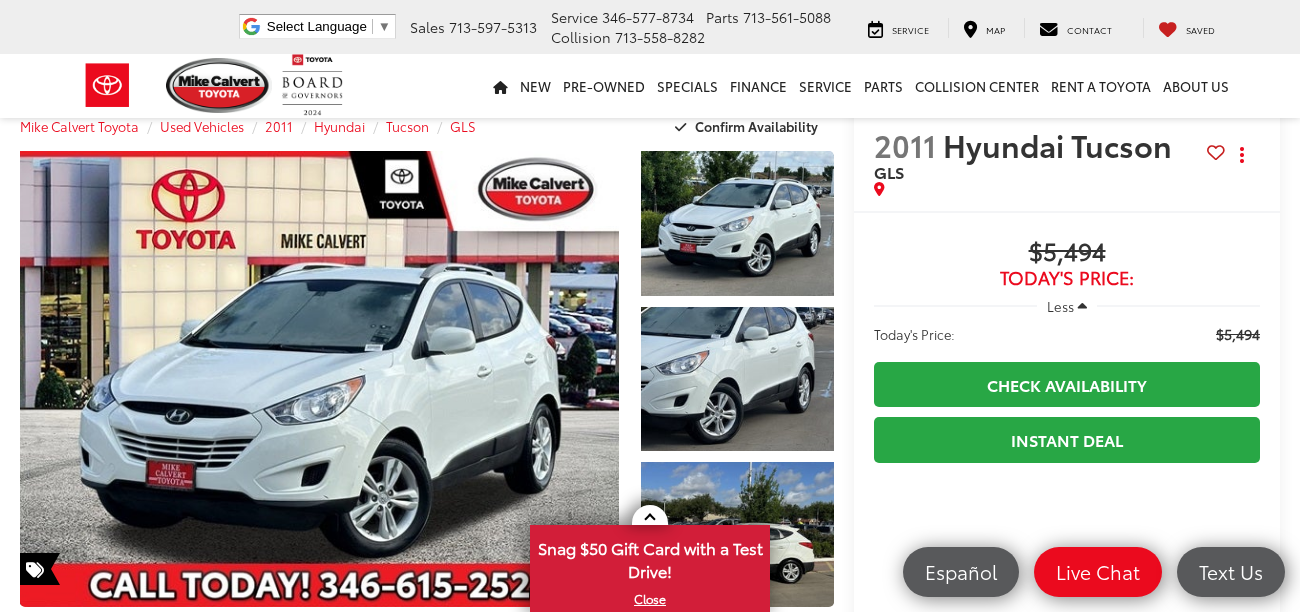 scroll, scrollTop: 29, scrollLeft: 0, axis: vertical 